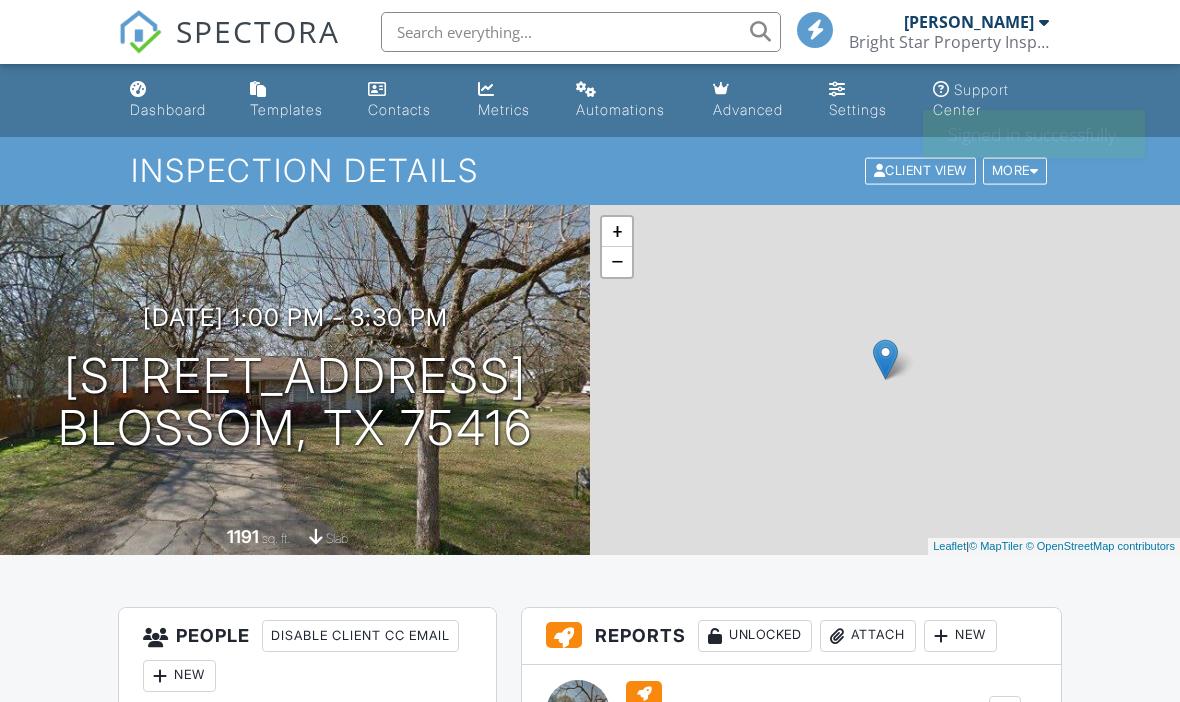 scroll, scrollTop: 0, scrollLeft: 0, axis: both 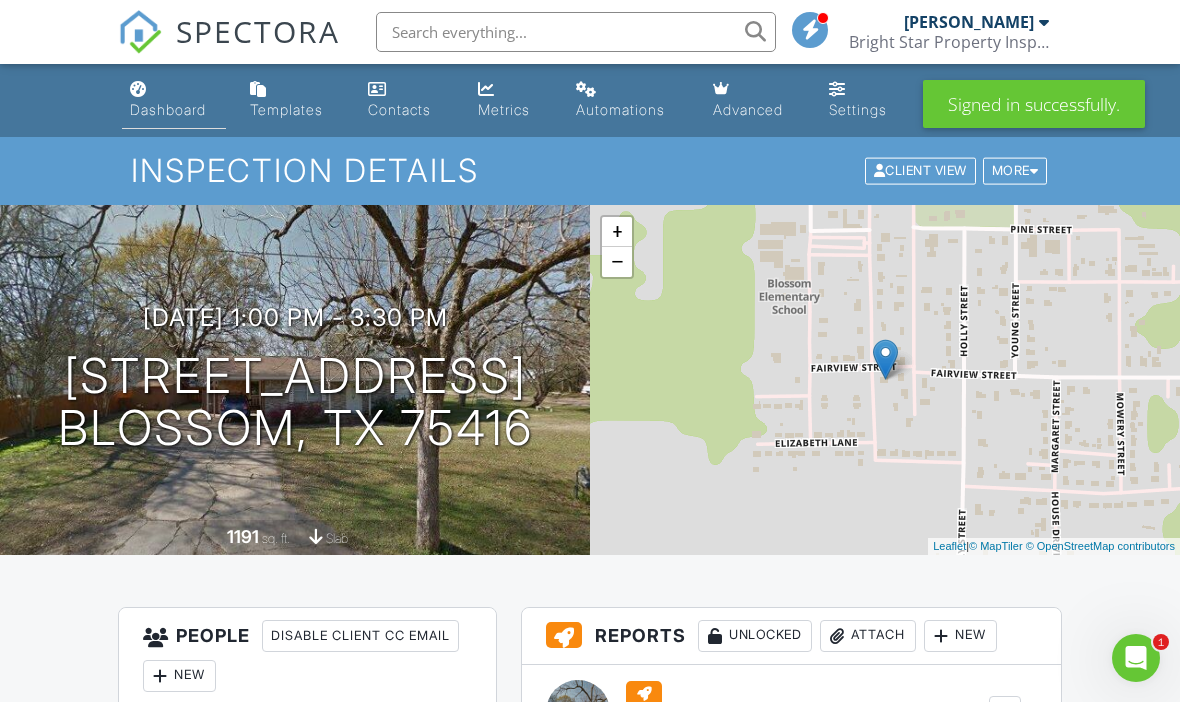 click on "Dashboard" at bounding box center (168, 109) 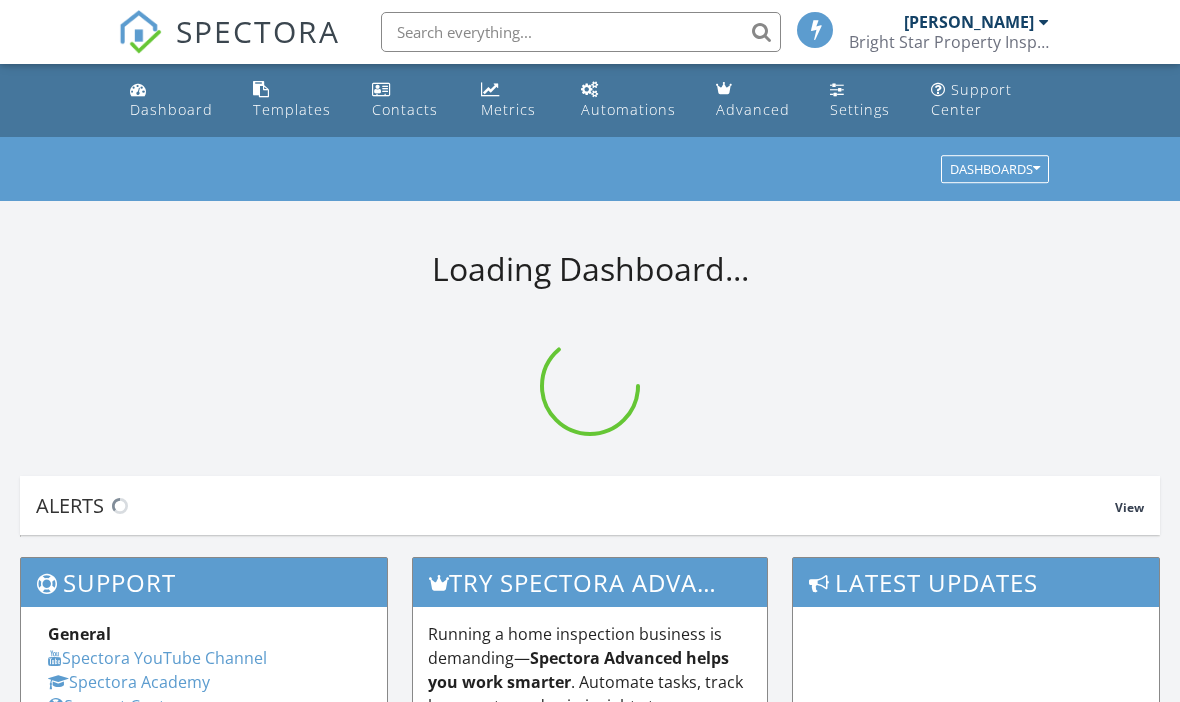 scroll, scrollTop: 0, scrollLeft: 0, axis: both 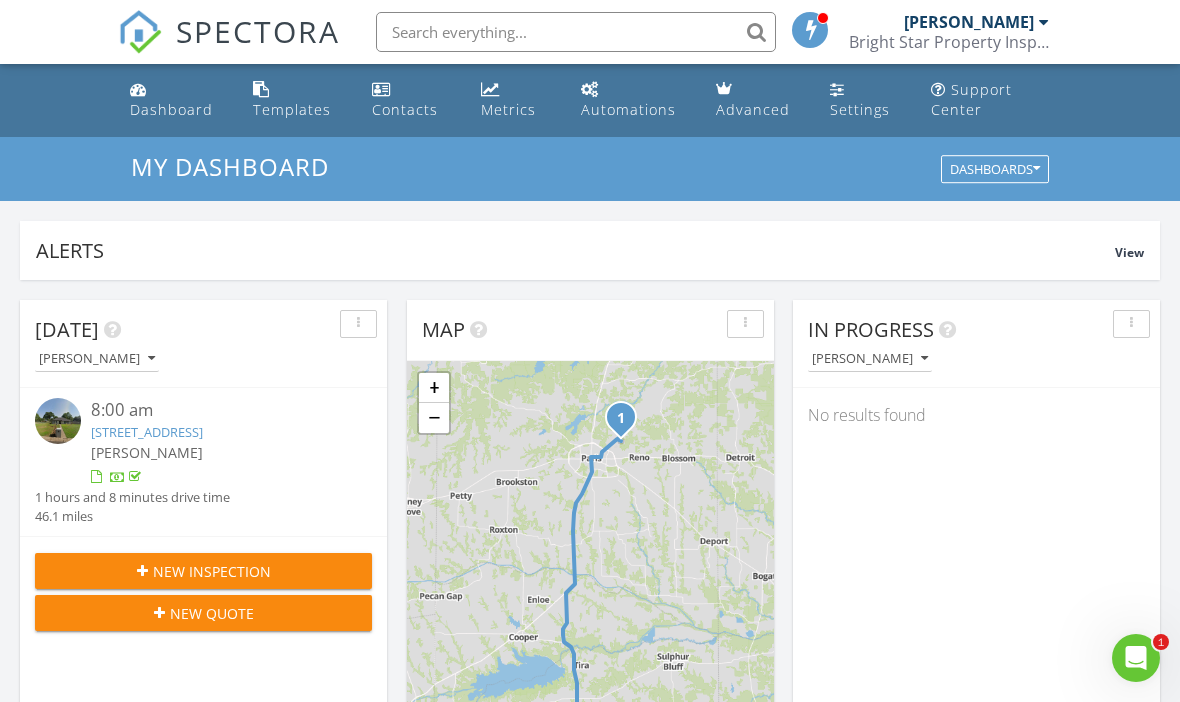 click on "New Quote" at bounding box center (203, 613) 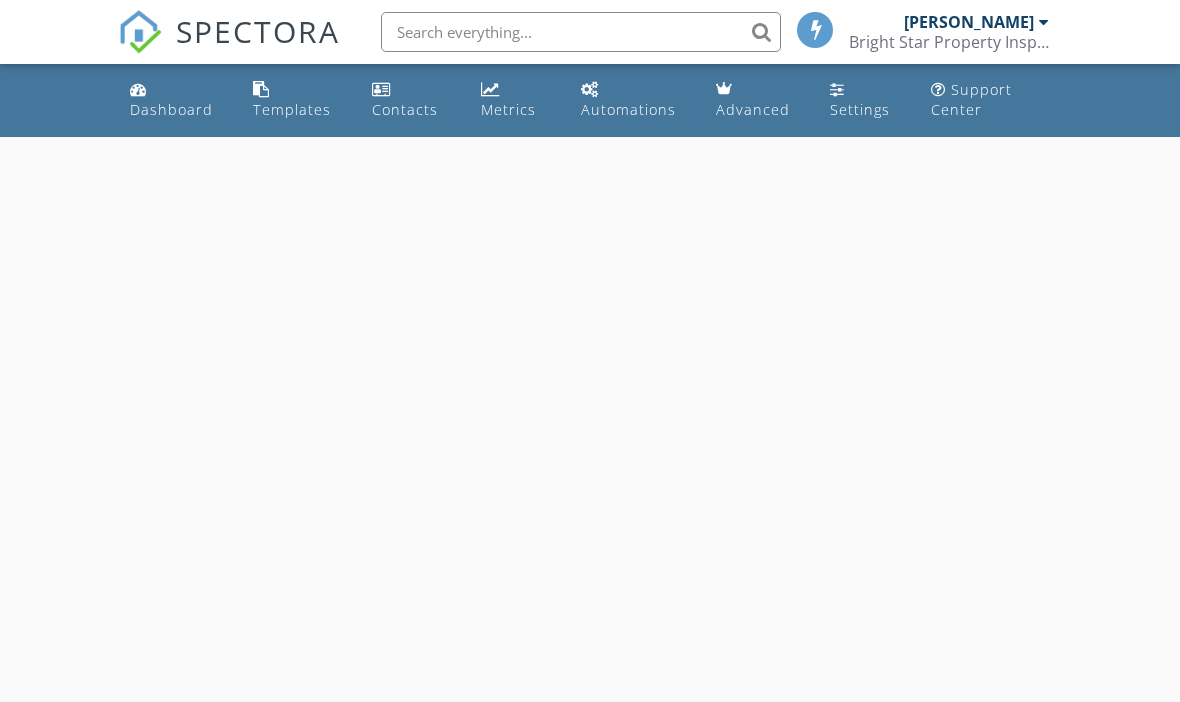 scroll, scrollTop: 0, scrollLeft: 0, axis: both 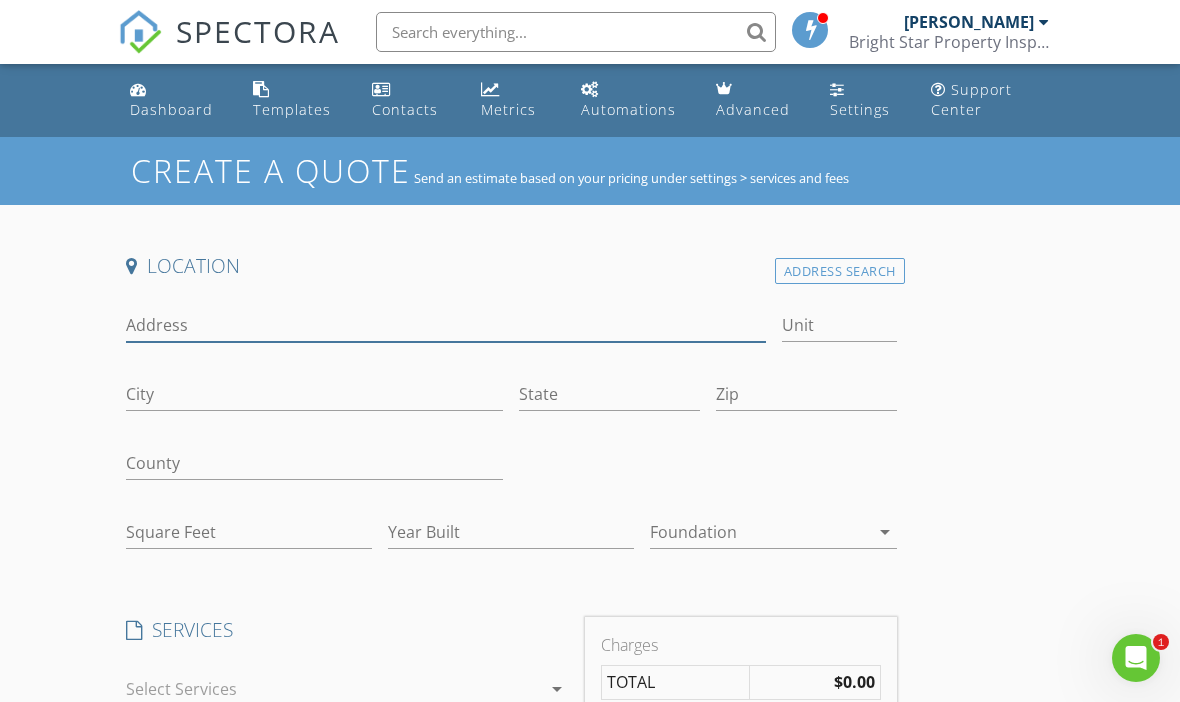 click on "Address" at bounding box center [446, 325] 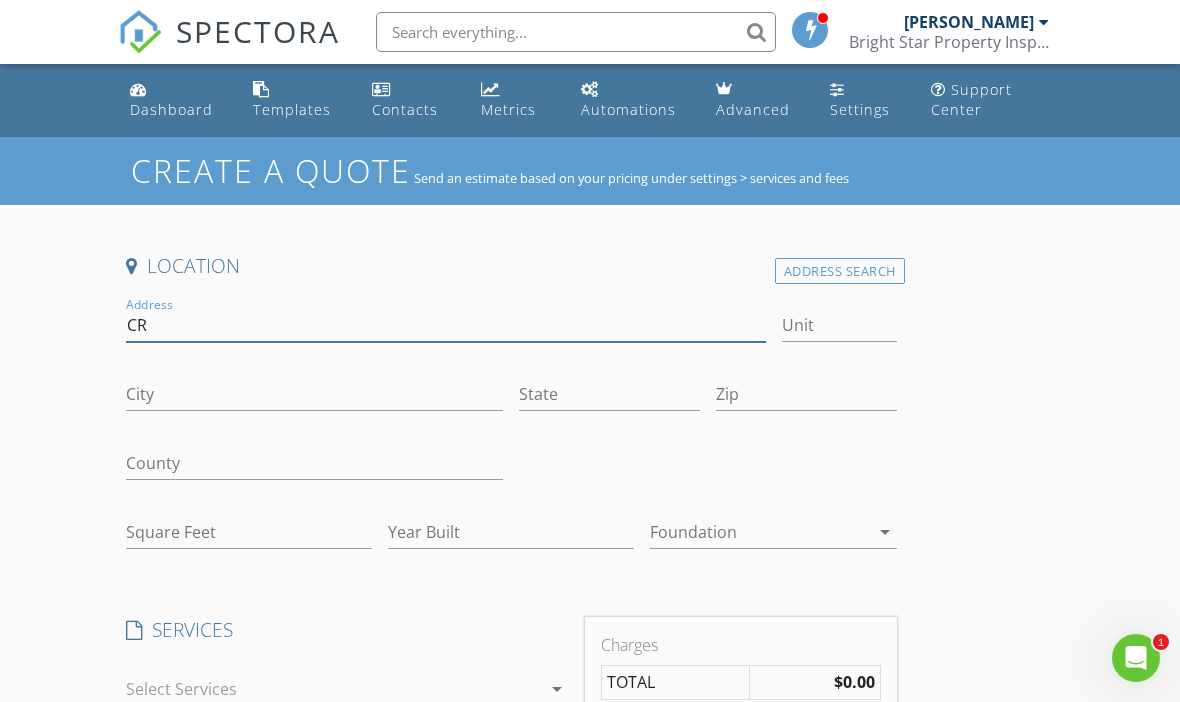 type on "C" 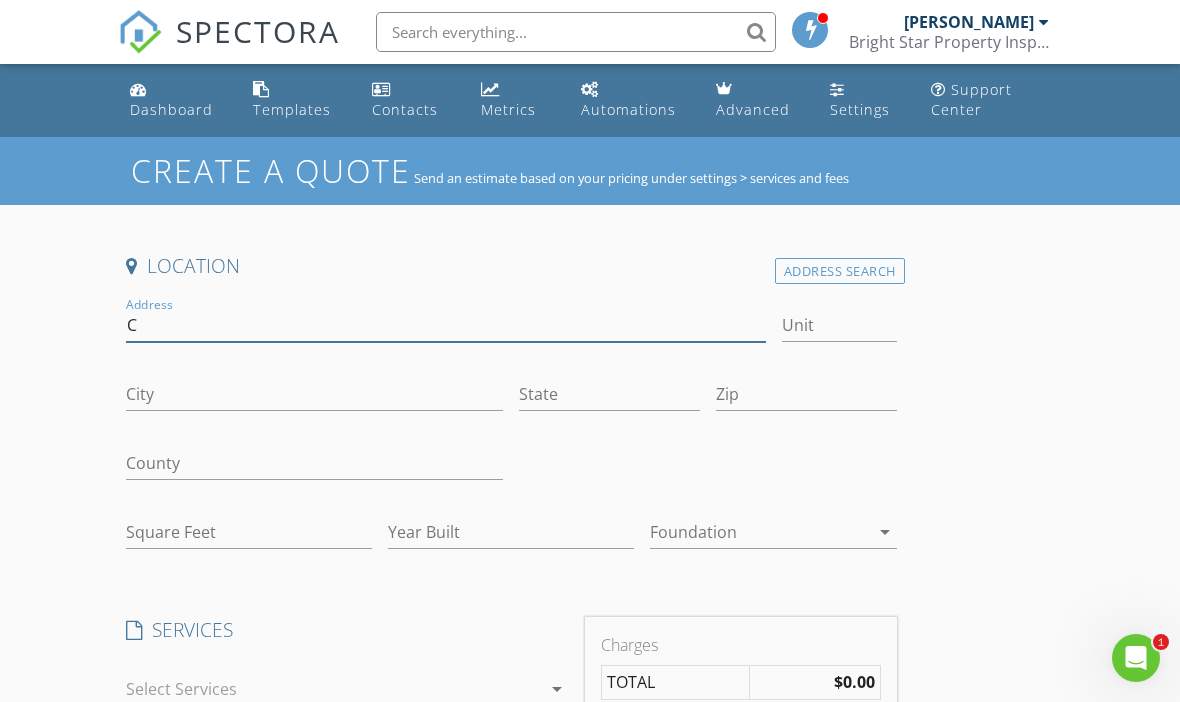 type 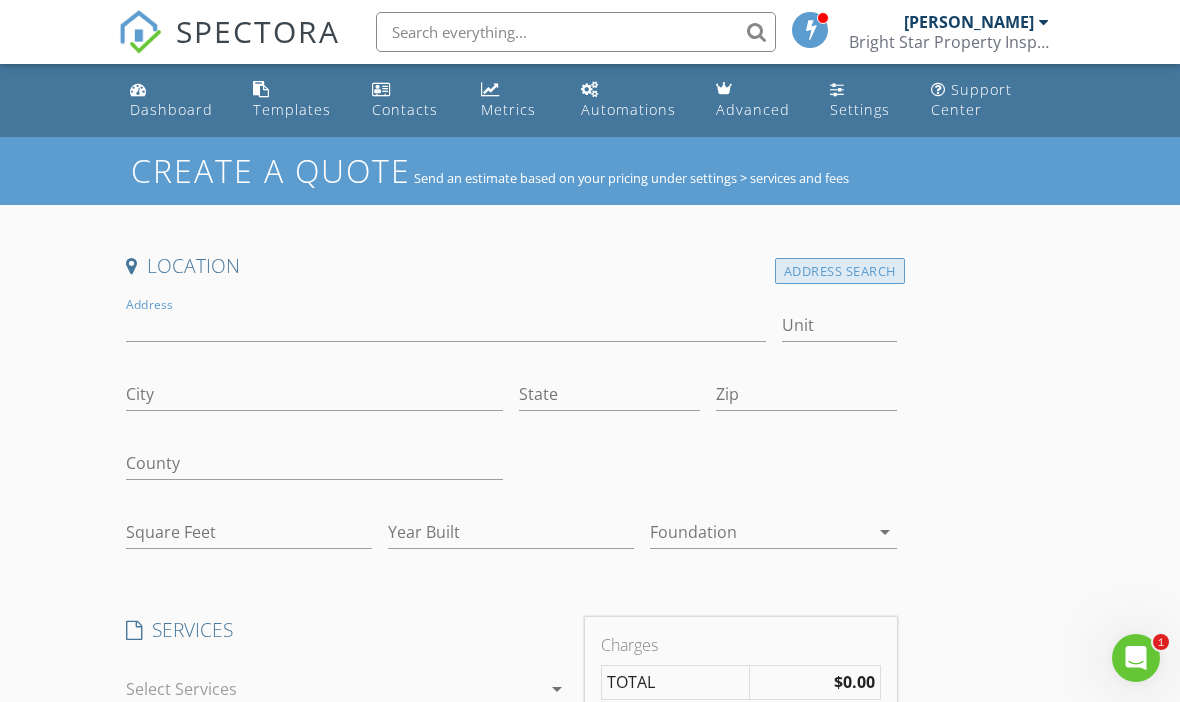 click on "Address Search" at bounding box center [840, 271] 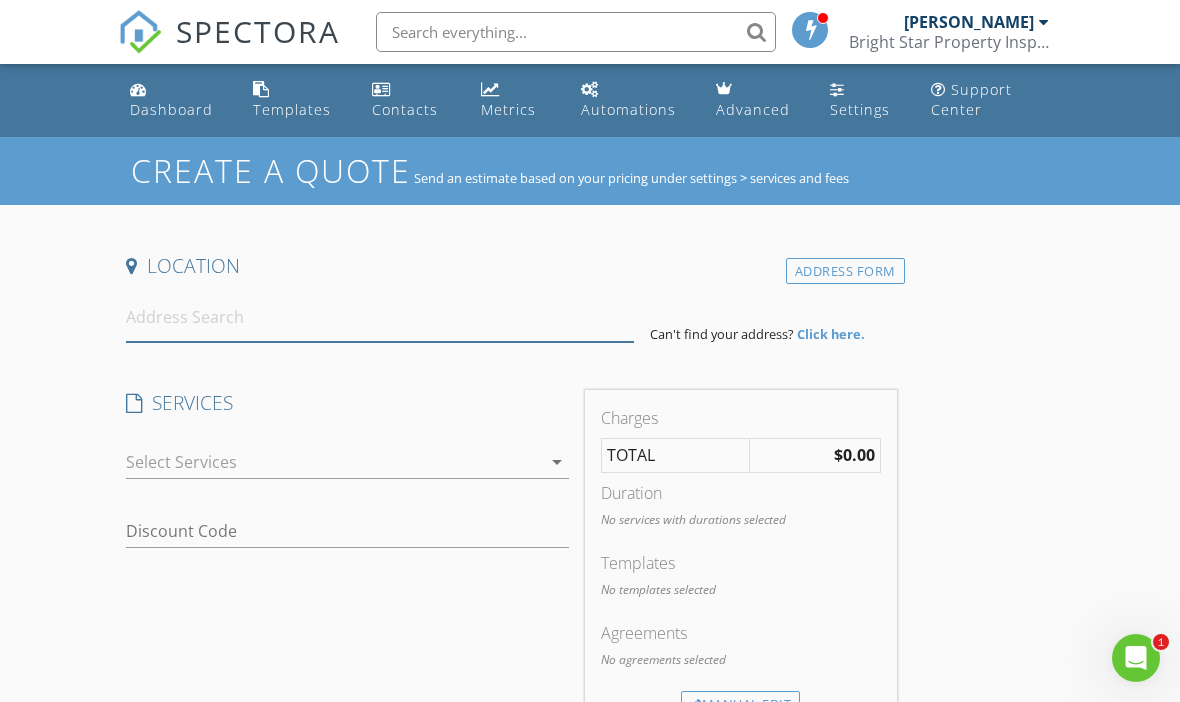 click at bounding box center (380, 317) 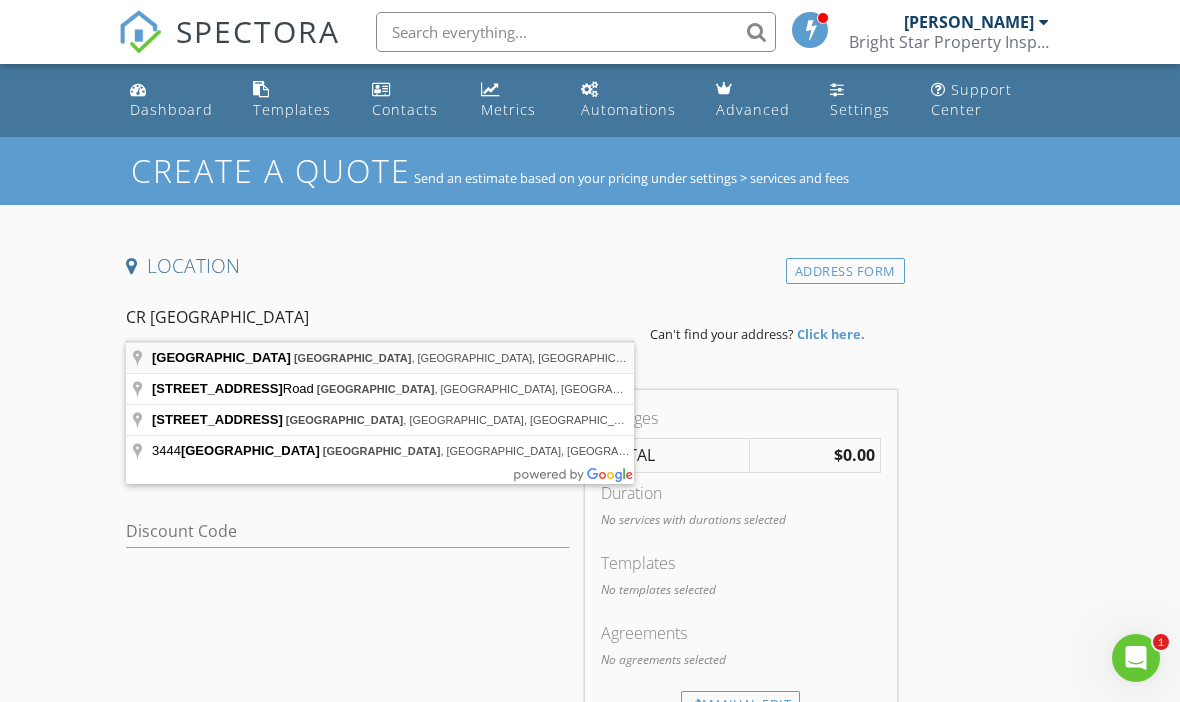 type on "County Road 3444, Honey Grove, TX, USA" 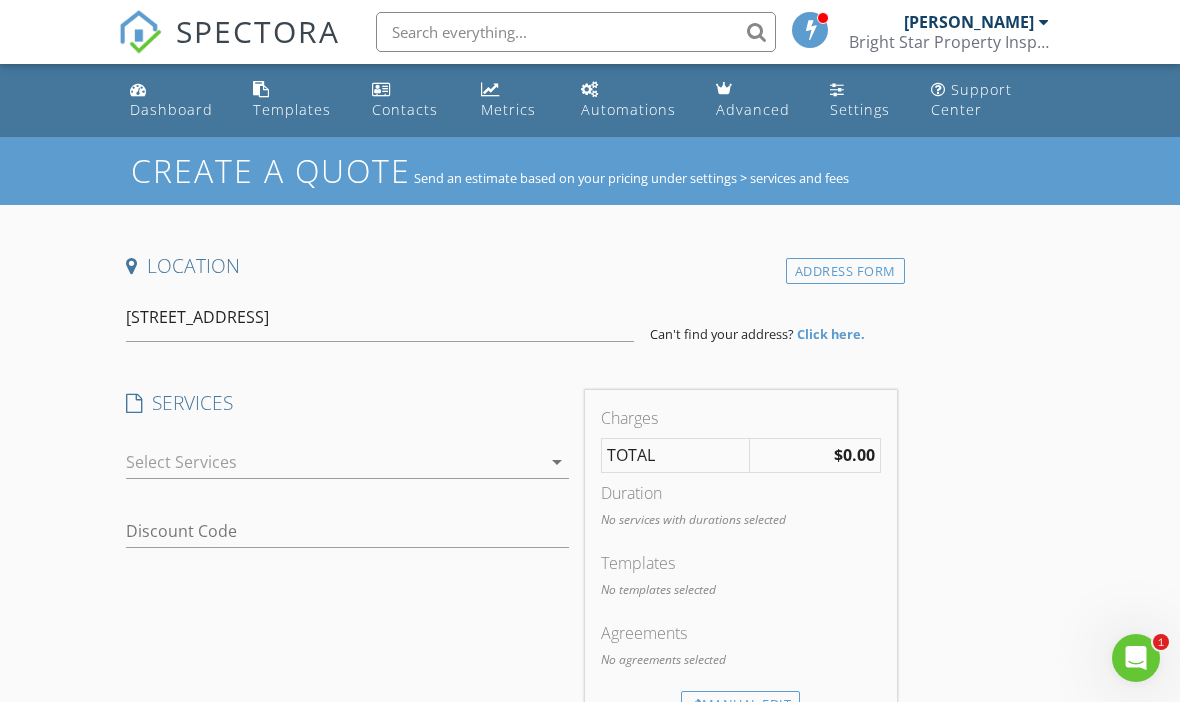 click on "Create a Quote   Send an estimate based on your pricing under settings > services and
fees
Location
Address Form   County Road 3444, Honey Grove, TX, USA     Can't find your address?   Click here.
SERVICES
check_box_outline_blank   Phase Inspection Pre-Drywall   Pre-Drywall Inspection check_box_outline_blank   Phase Inspection Pre Foundation    Inspection of foundation prior to installation check_box_outline_blank   Re-inspection   check_box_outline_blank   Cursory Inspection   Visual Inspection check_box_outline_blank   Commercial Inspection   General Inspection of Commercial Property check_box_outline_blank   Residential Inspection   arrow_drop_down     Discount Code    Charges       TOTAL   $0.00    Duration    No services with durations selected      Templates    No templates selected    Agreements    No agreements selected
Manual Edit
FEES
TOTAL:   $0.00
Fee
*" at bounding box center [590, 675] 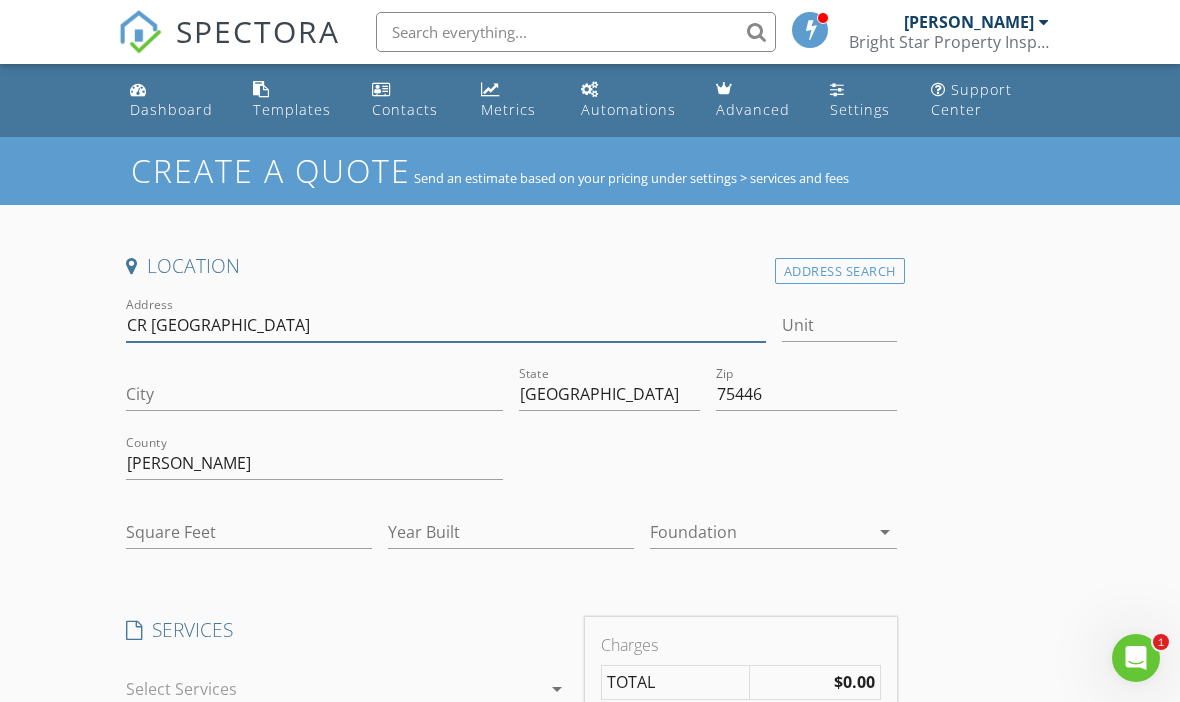 click on "CR 3444 Honey Grove" at bounding box center [446, 325] 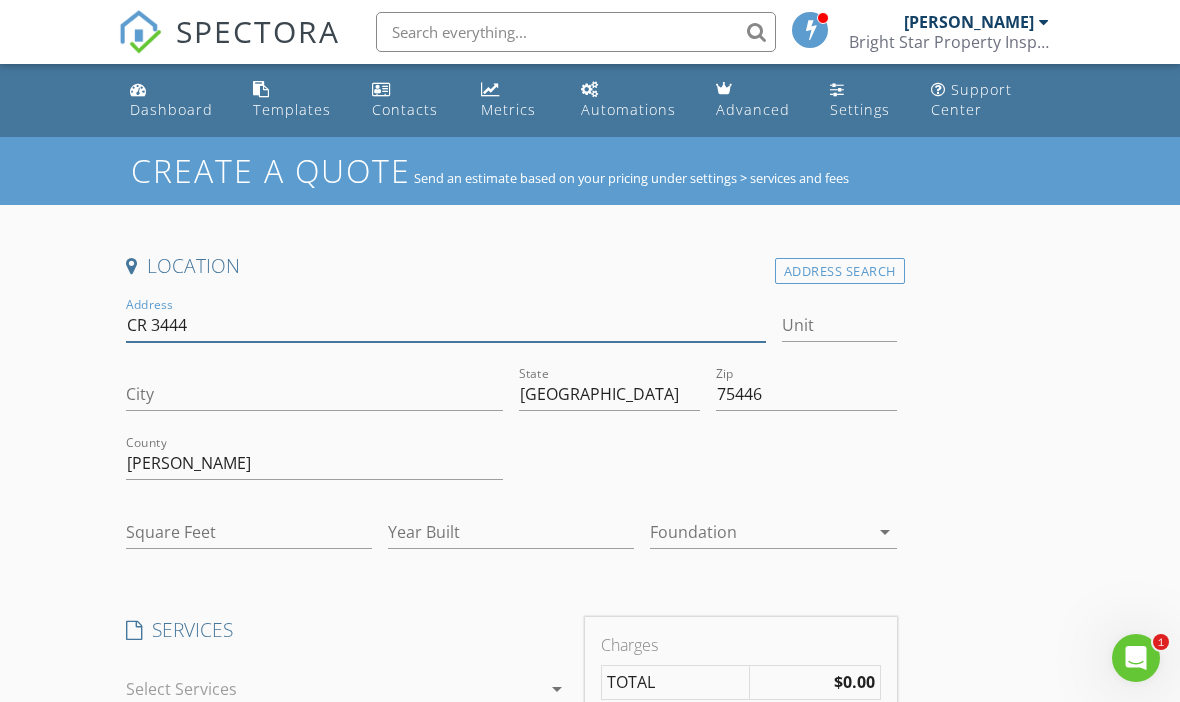 type on "CR 3444" 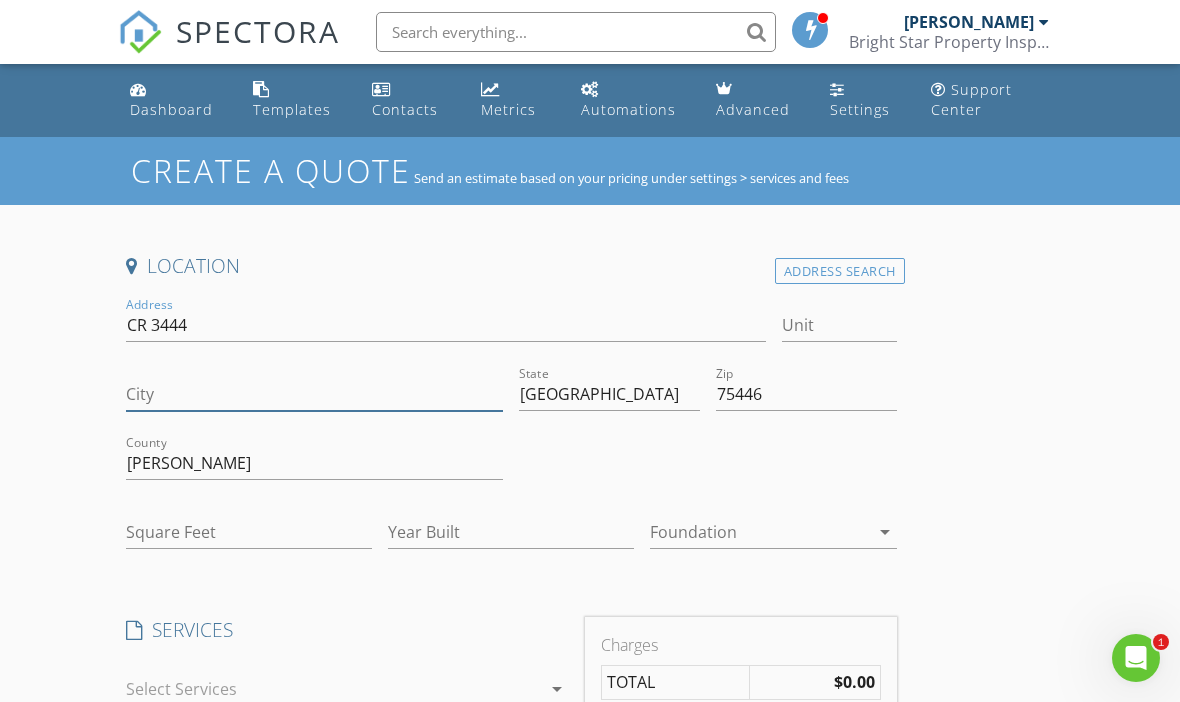 click on "City" at bounding box center (314, 394) 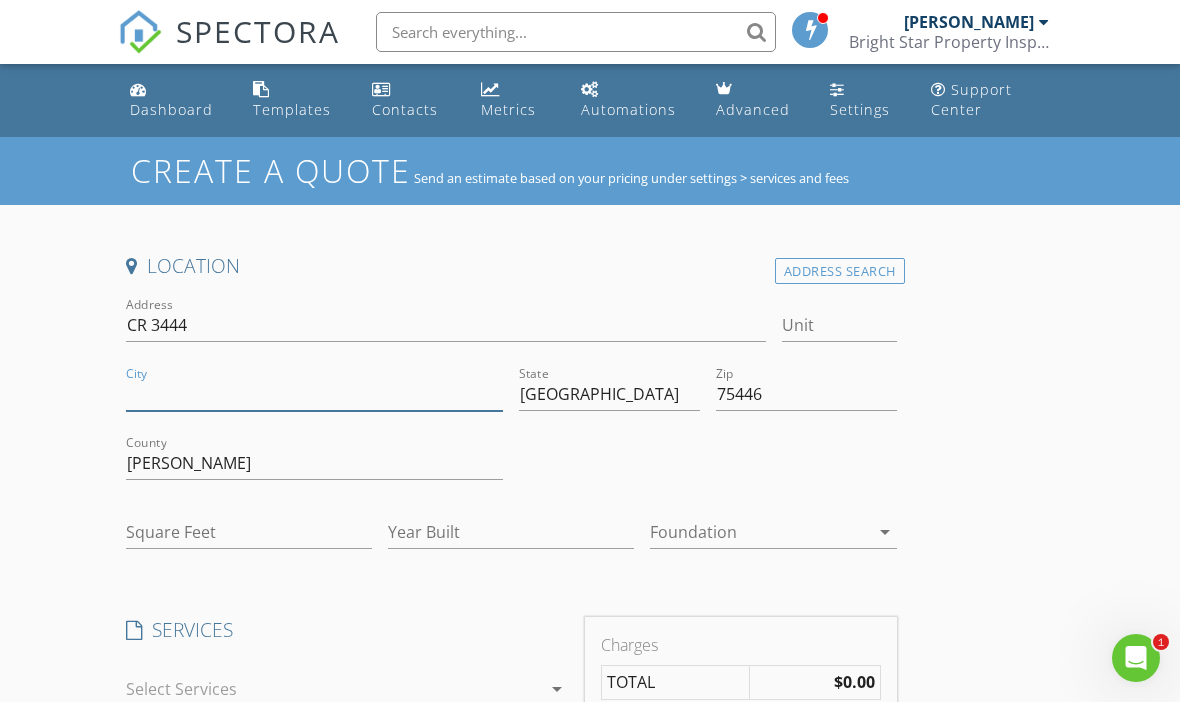 type on "HONEY GROVE" 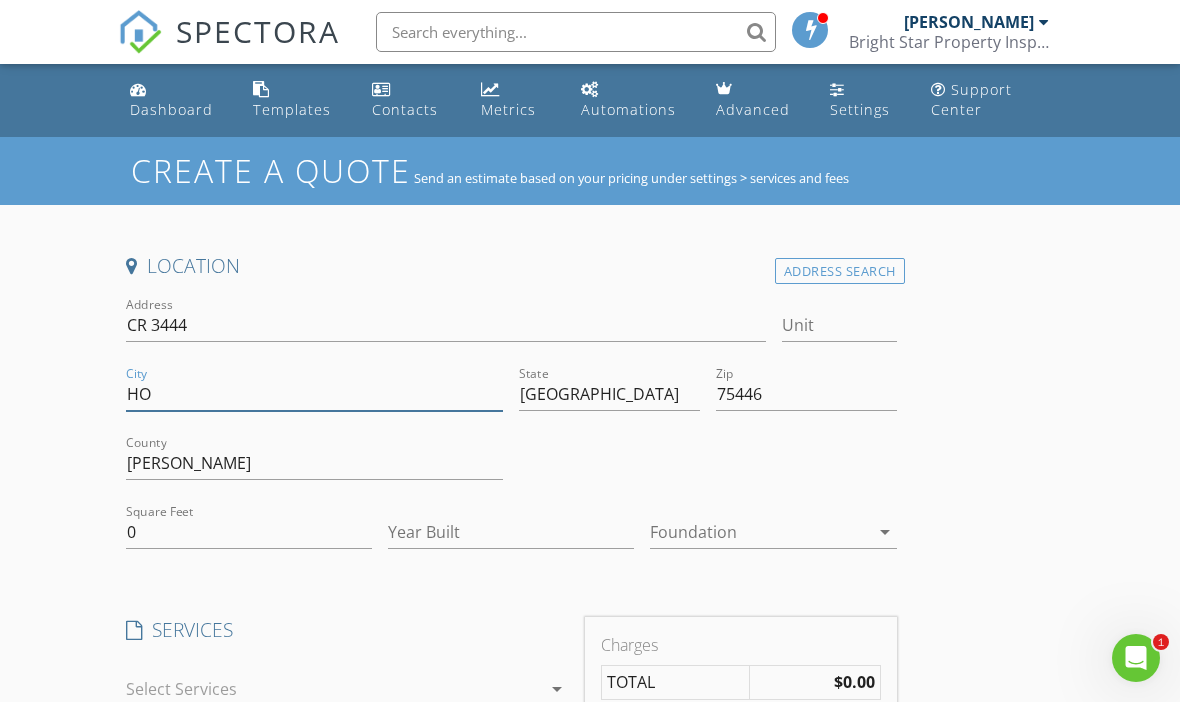type on "H" 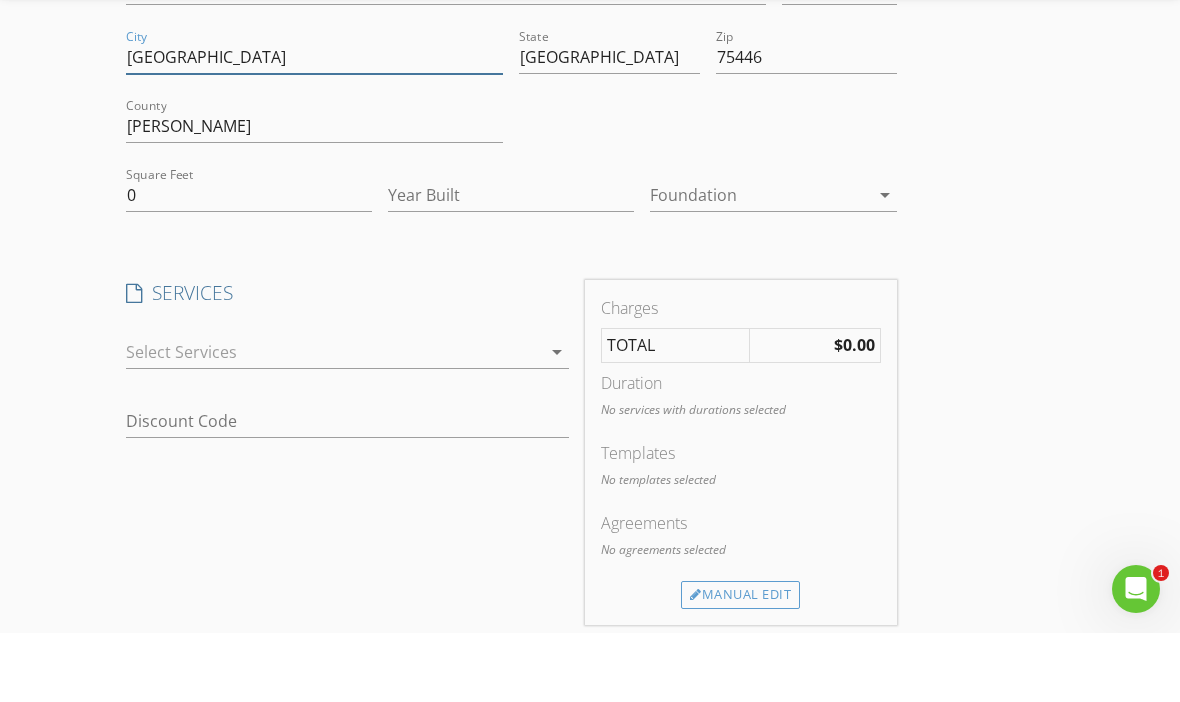 scroll, scrollTop: 270, scrollLeft: 0, axis: vertical 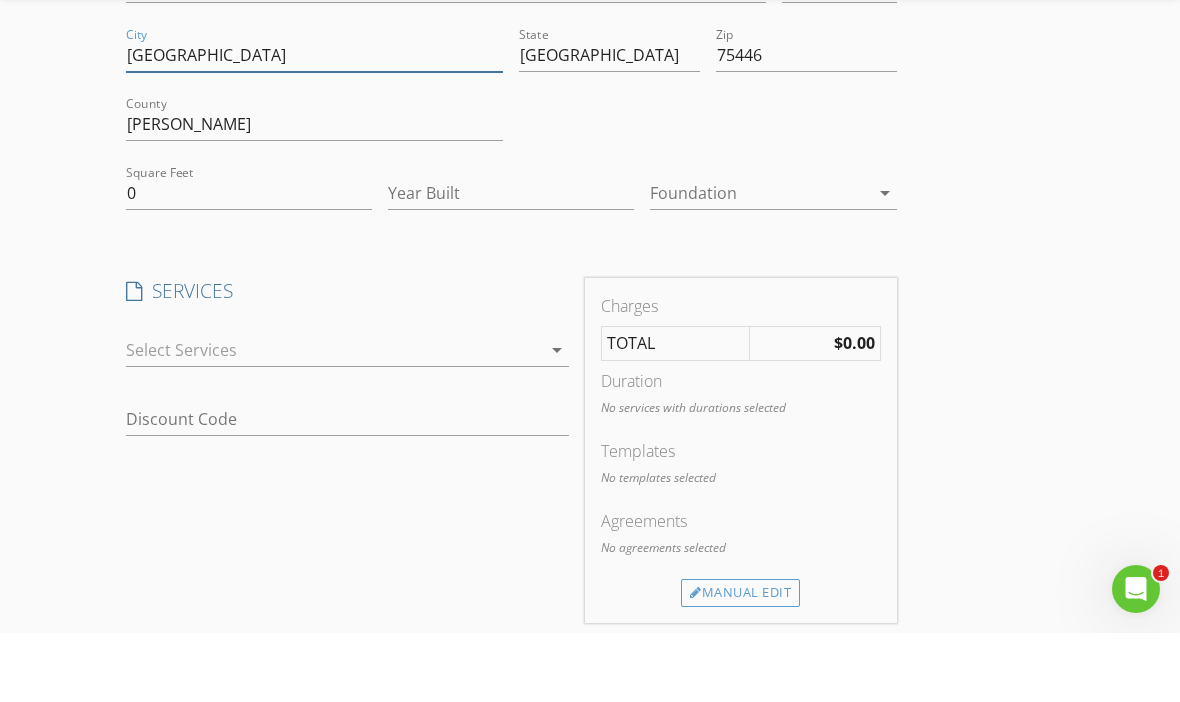 type on "[GEOGRAPHIC_DATA]" 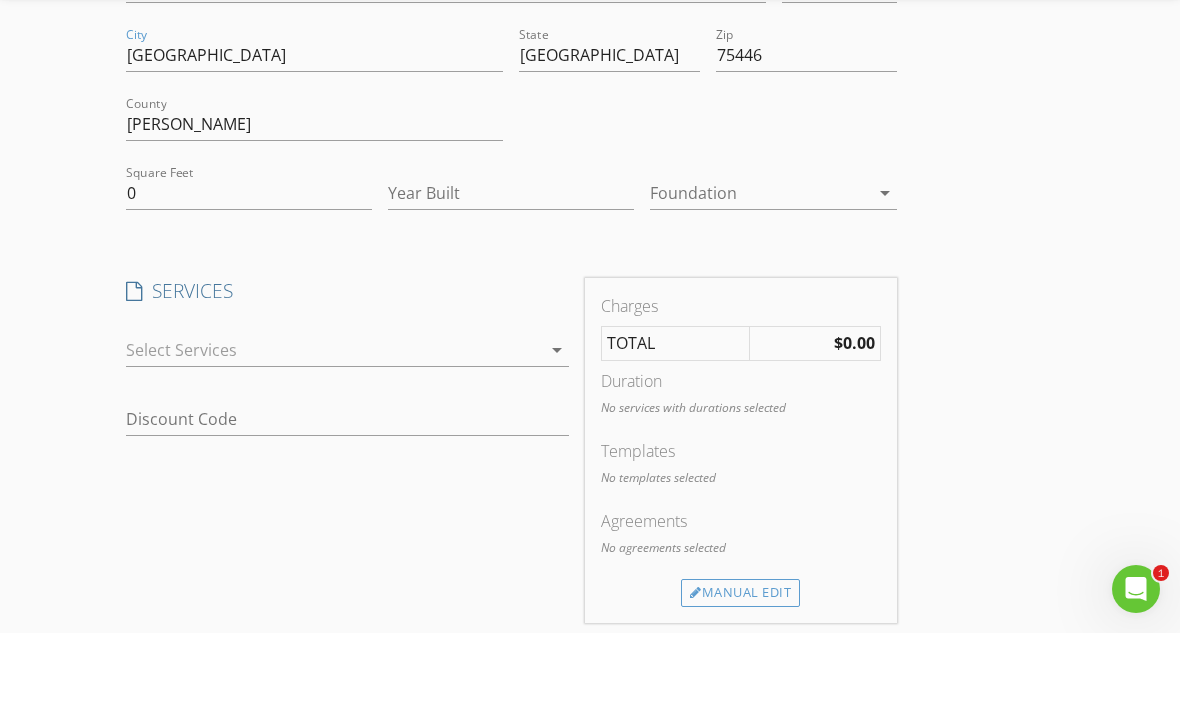click at bounding box center (333, 419) 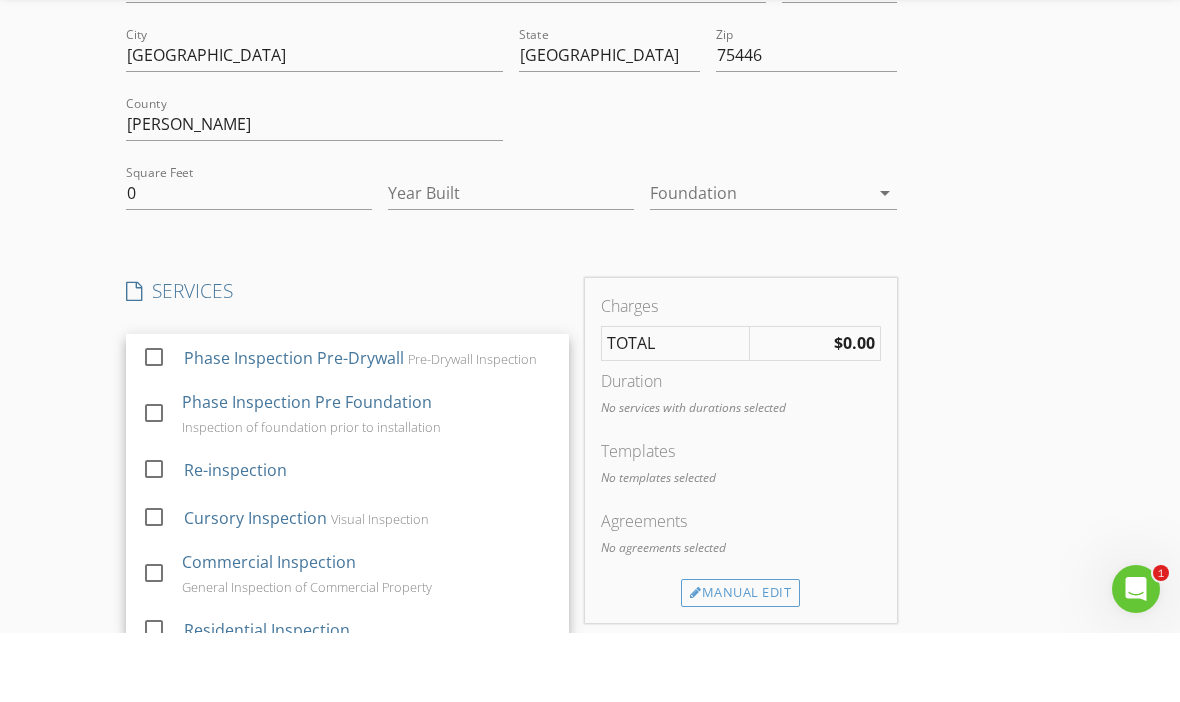 scroll, scrollTop: 339, scrollLeft: 0, axis: vertical 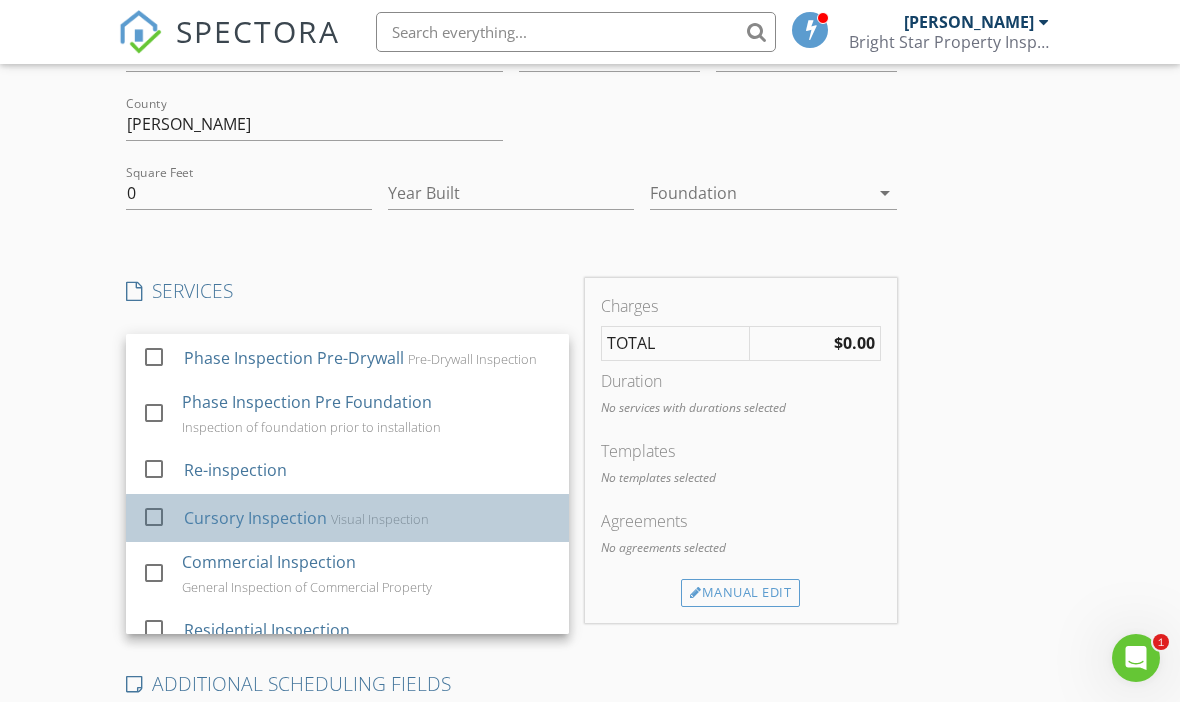 click on "Cursory Inspection" at bounding box center [255, 518] 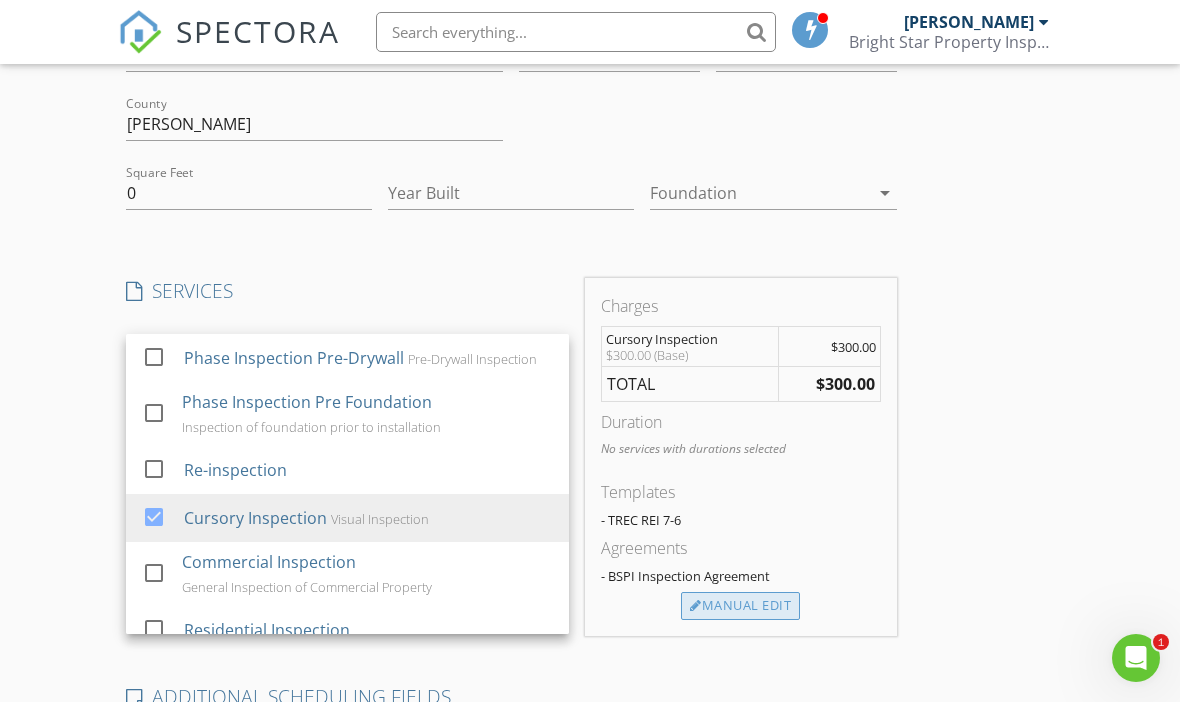 click on "Manual Edit" at bounding box center (740, 606) 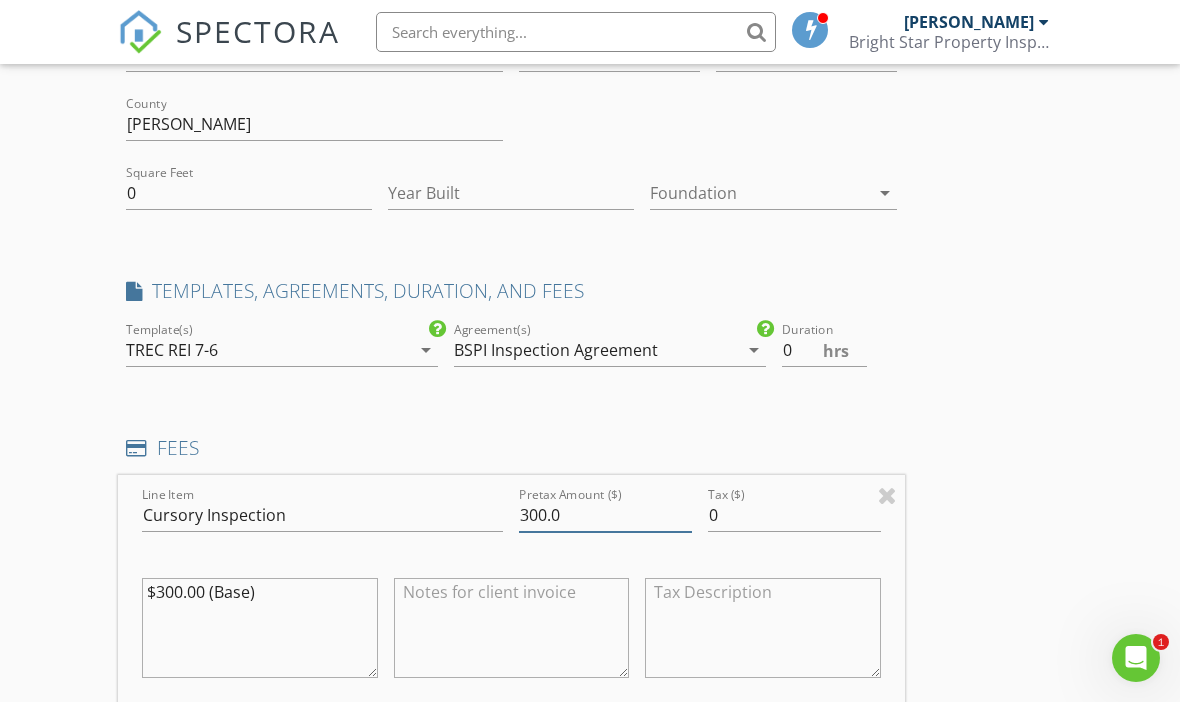 click on "300.0" at bounding box center [605, 515] 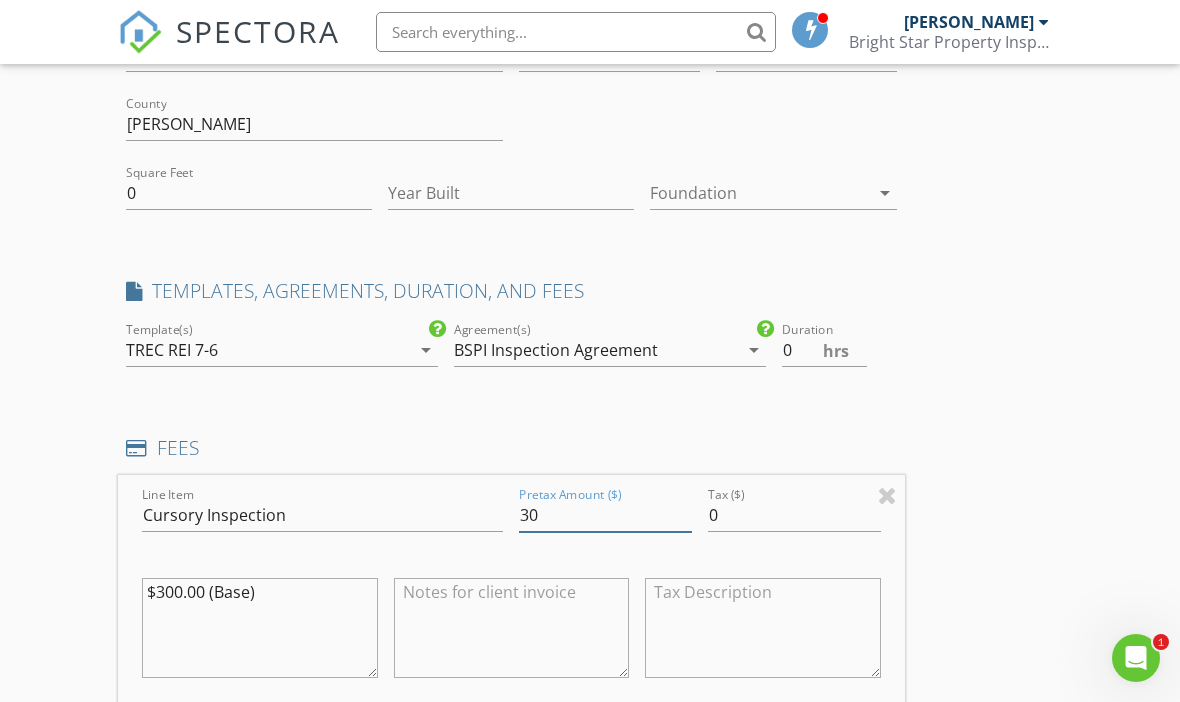 type on "3" 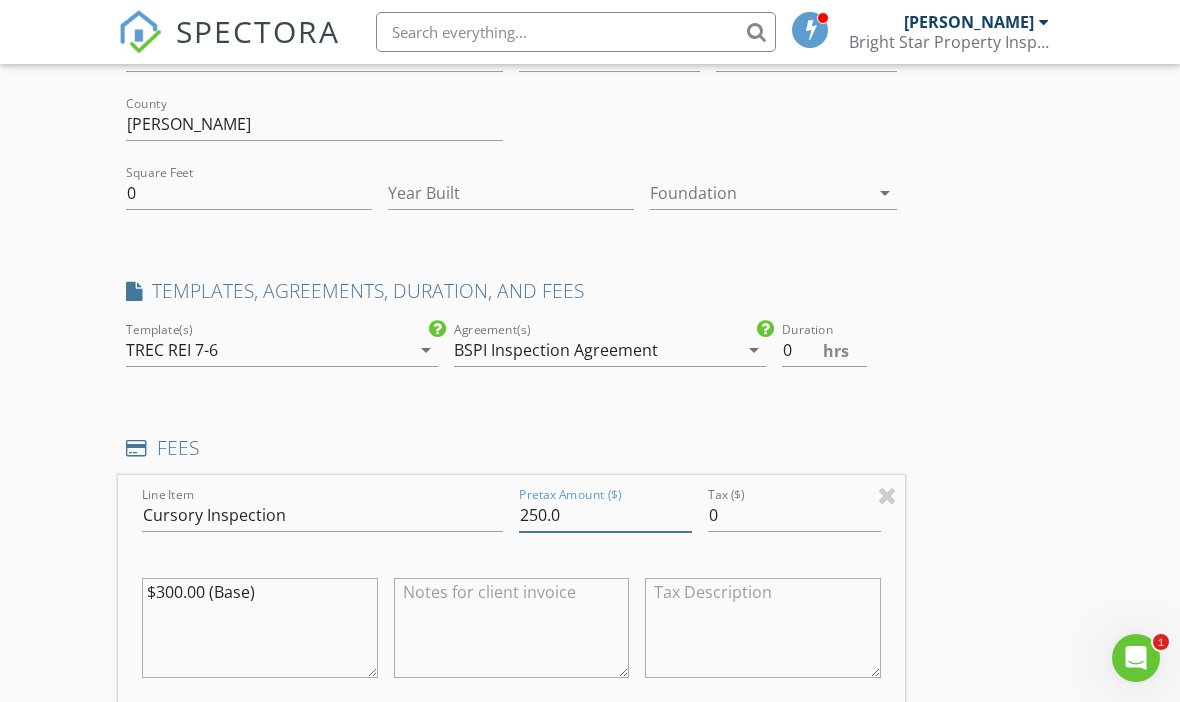 type on "250.0" 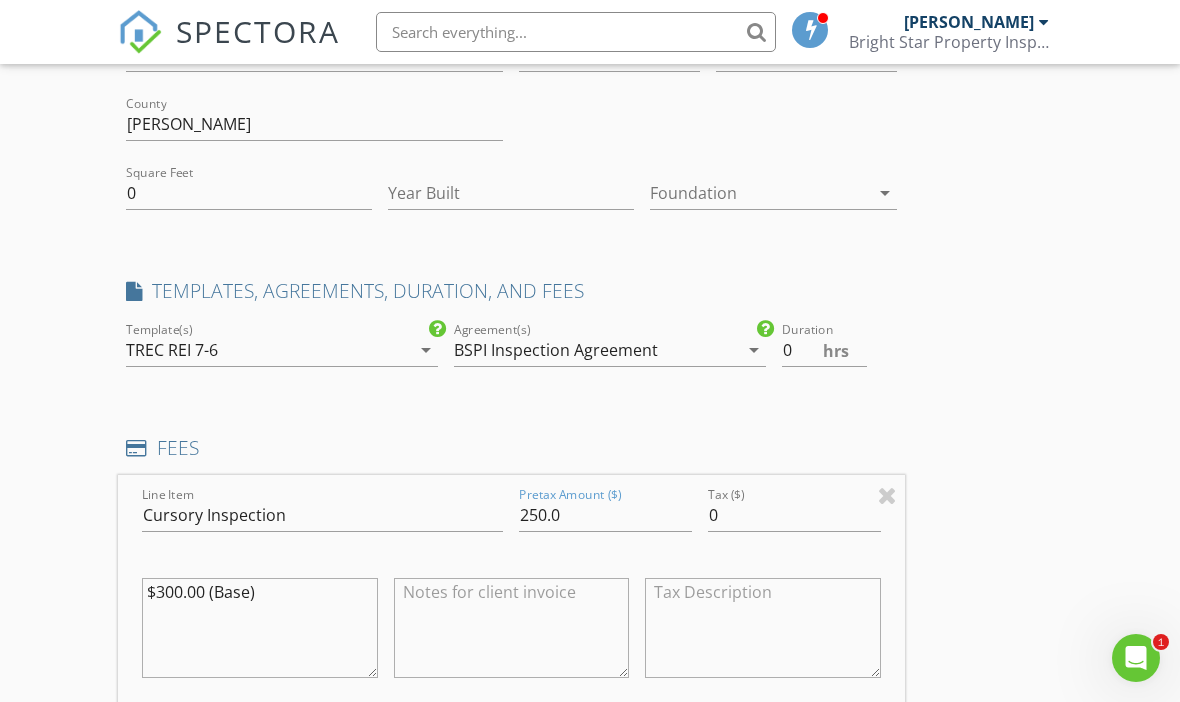 click on "$300.00 (Base)" at bounding box center [260, 628] 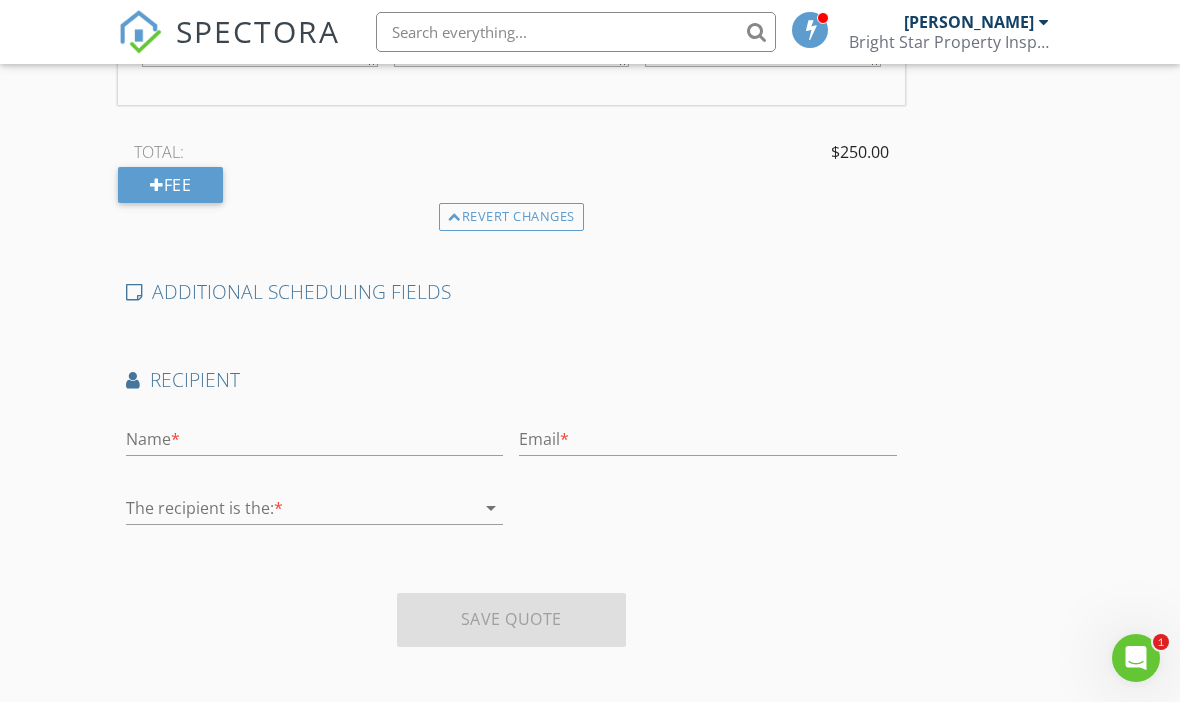 scroll, scrollTop: 954, scrollLeft: 0, axis: vertical 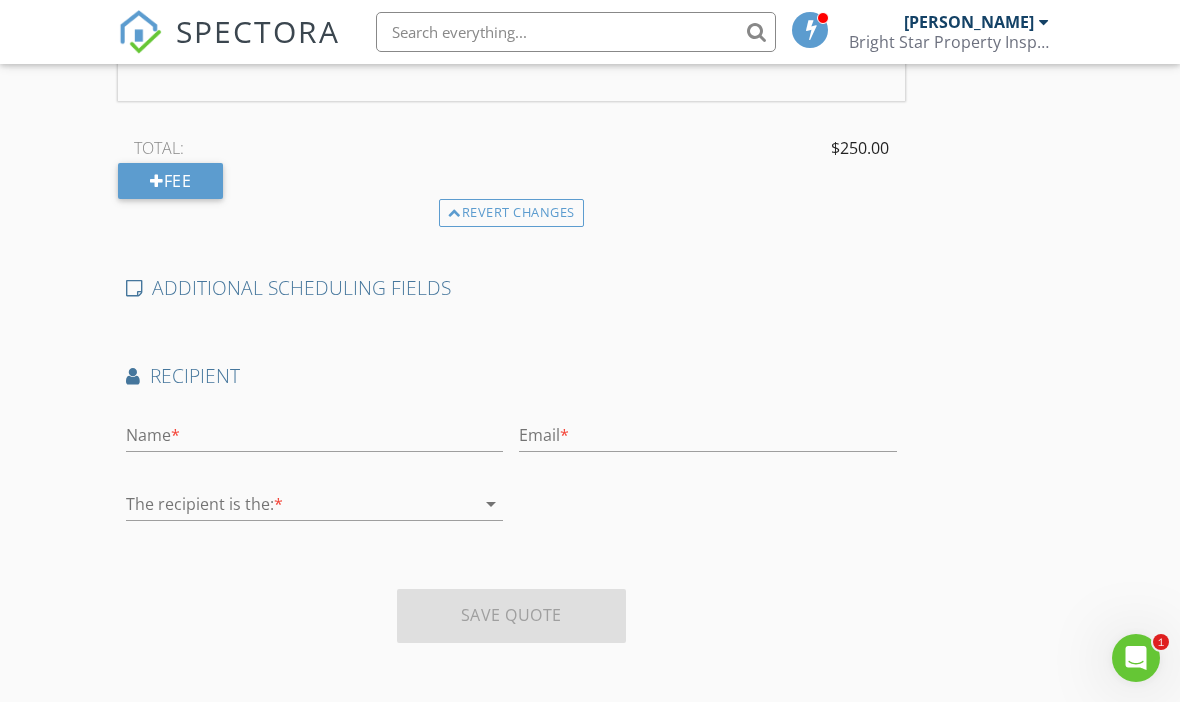 type on "$250.0 (Base)" 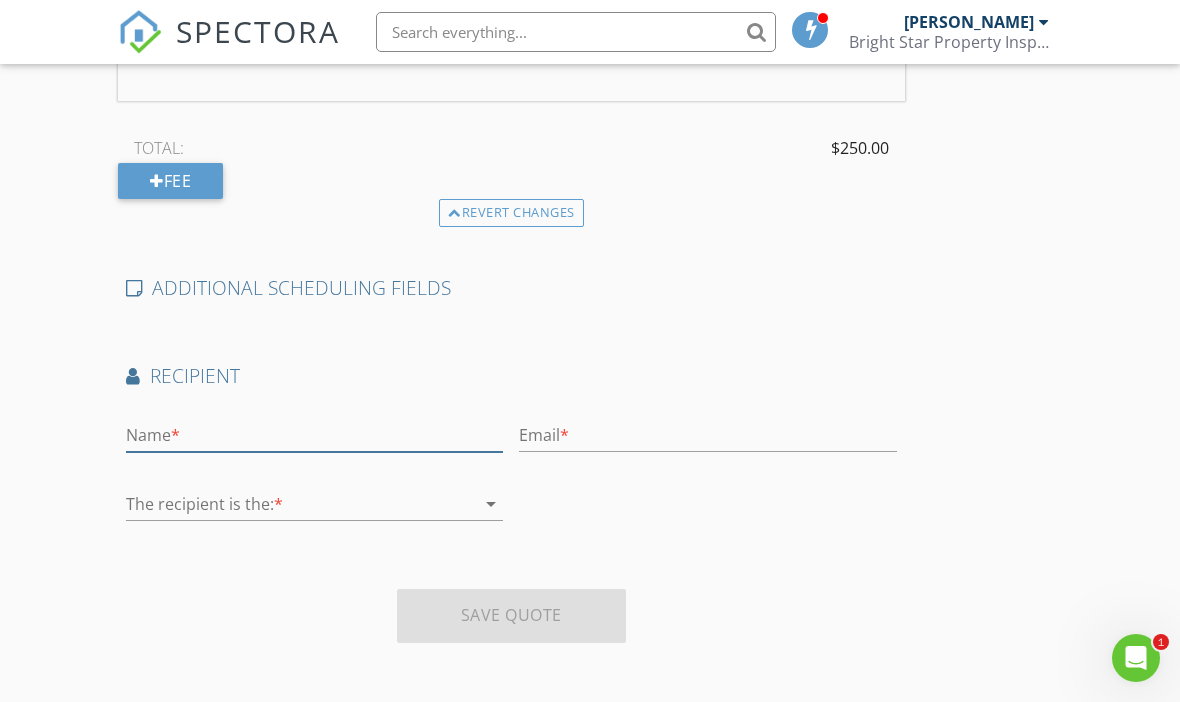 click at bounding box center (314, 435) 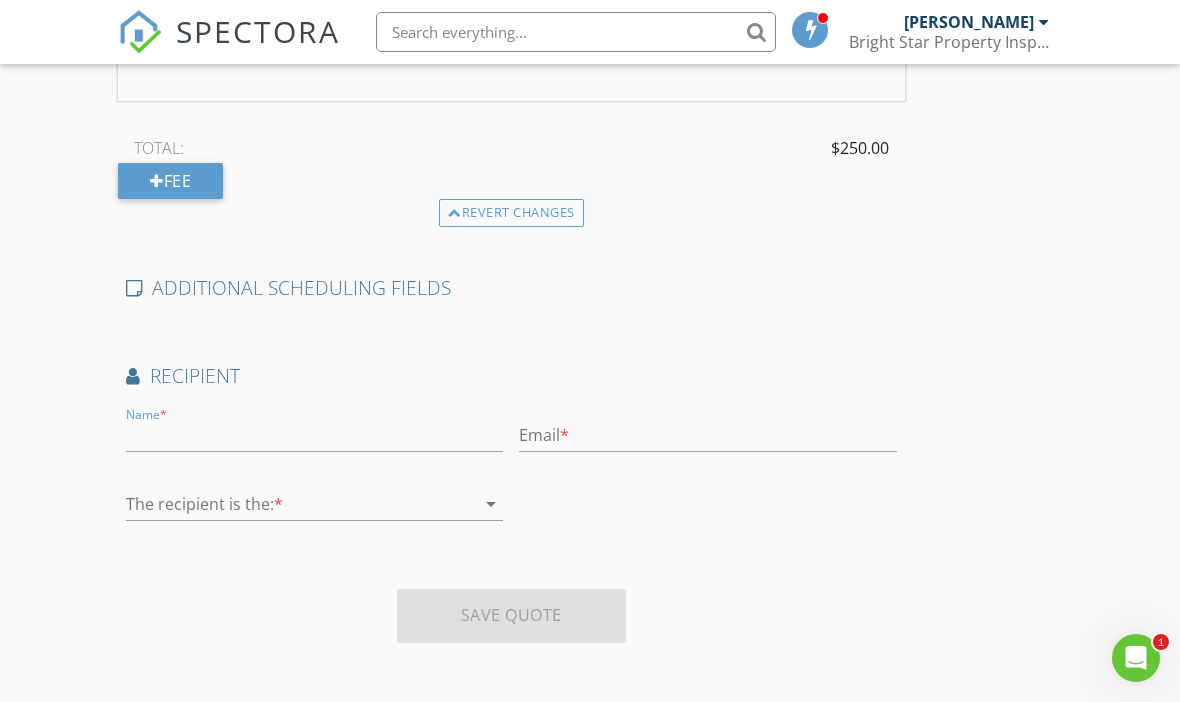 click on "arrow_drop_down" at bounding box center (491, 504) 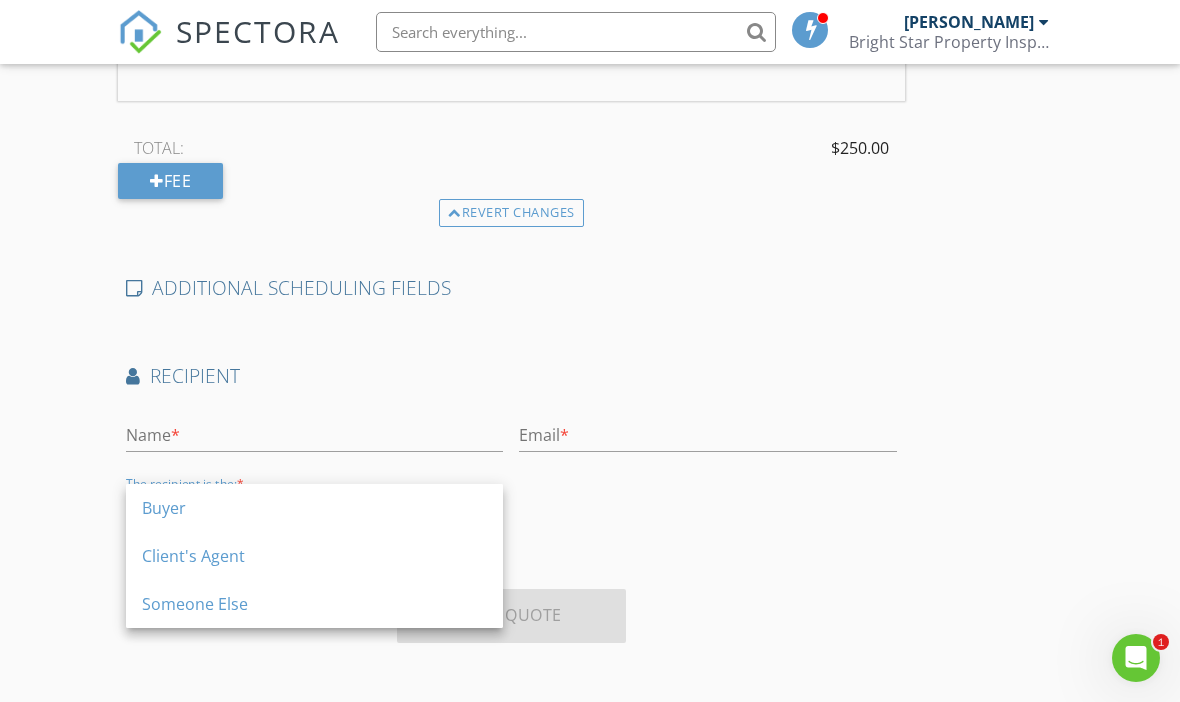 scroll, scrollTop: 885, scrollLeft: 0, axis: vertical 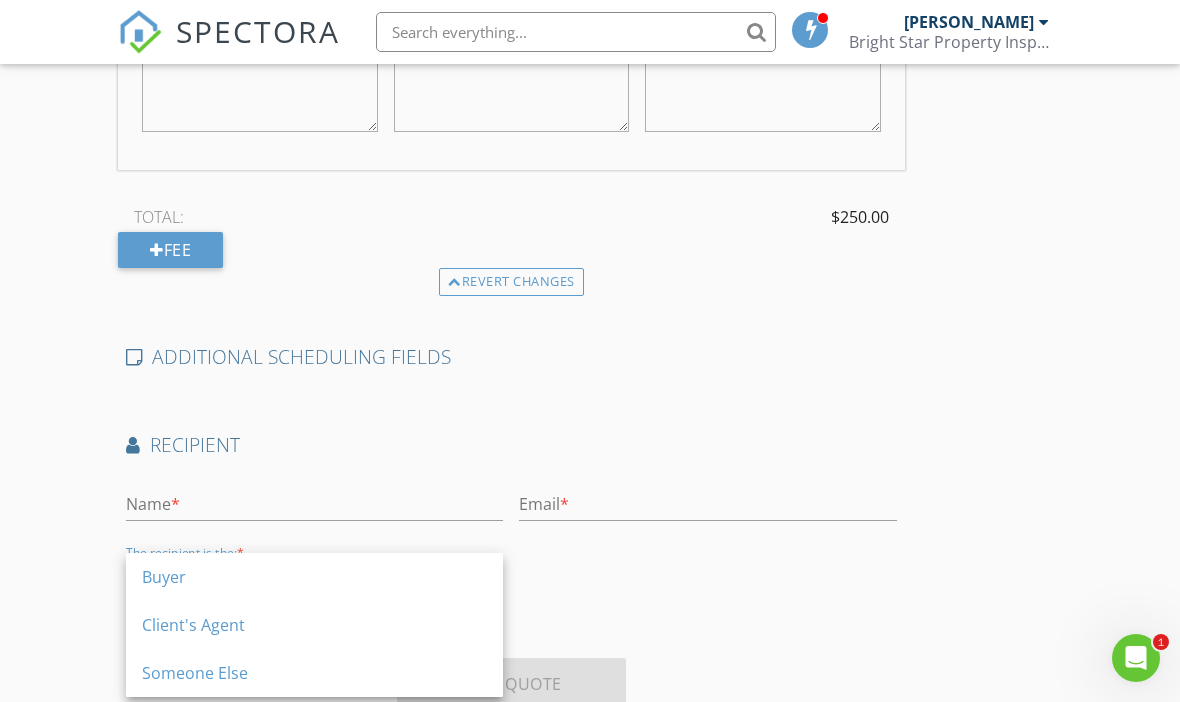 click on "Create a Quote   Send an estimate based on your pricing under settings > services and
fees
Location
Address Search       Address CR 3444   Unit   City Honey Grove   State TX   Zip 75446   County Fannin     Square Feet 0   Year Built   Foundation arrow_drop_down
SERVICES
check_box_outline_blank   Phase Inspection Pre-Drywall   Pre-Drywall Inspection check_box_outline_blank   Phase Inspection Pre Foundation    Inspection of foundation prior to installation check_box_outline_blank   Re-inspection   check_box   Cursory Inspection   Visual Inspection check_box_outline_blank   Commercial Inspection   General Inspection of Commercial Property check_box_outline_blank   Residential Inspection   Cursory Inspection arrow_drop_down     Discount Code    Charges    Cursory Inspection
$300.00 (Base)
$300.00    TOTAL   $300.00    Duration    No services with durations selected      Templates" at bounding box center (590, 13) 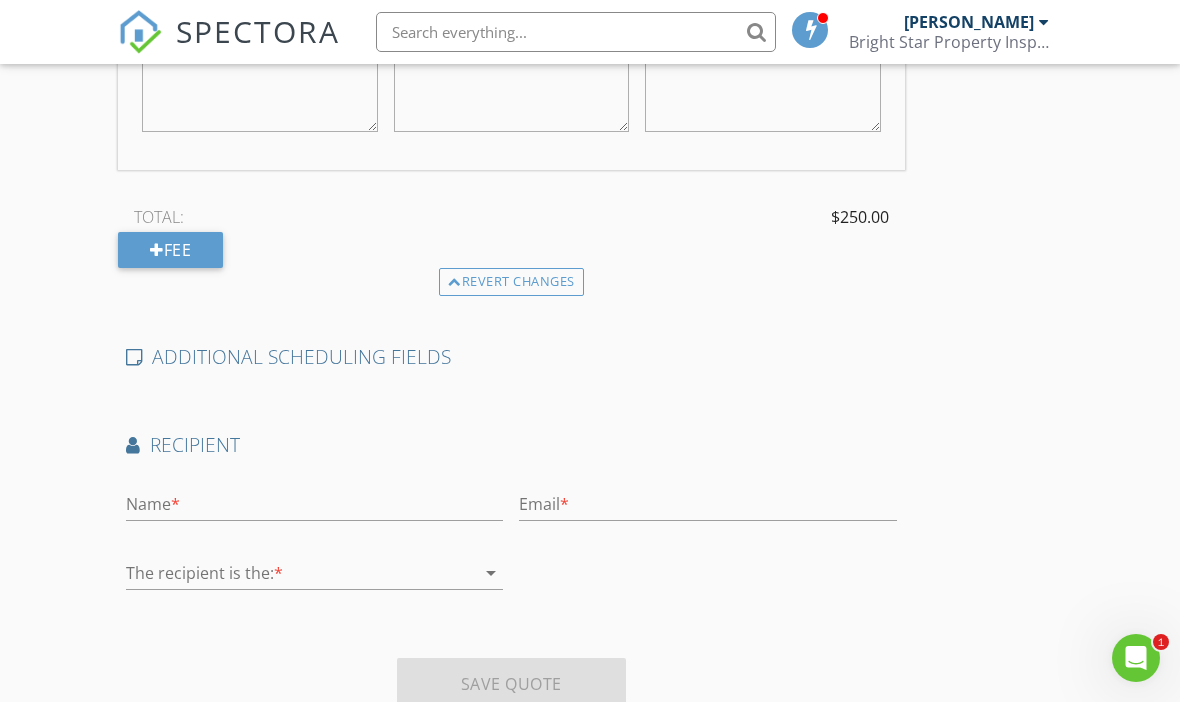 click on "arrow_drop_down" at bounding box center [491, 573] 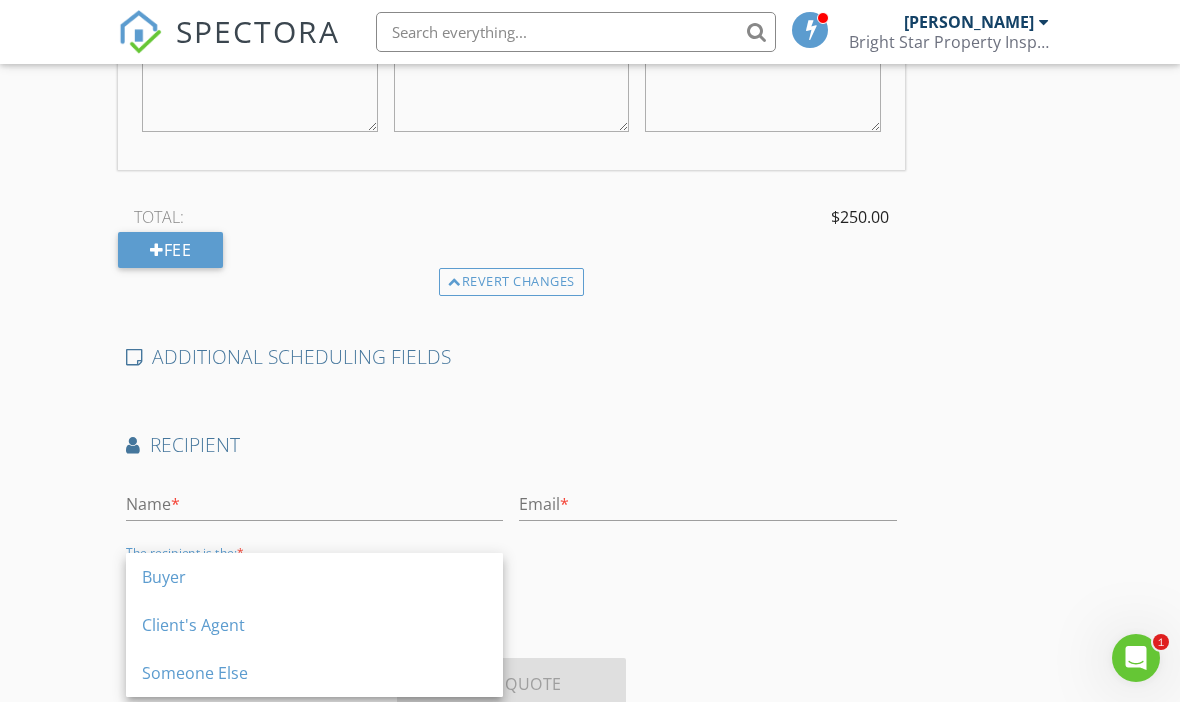 click on "Create a Quote   Send an estimate based on your pricing under settings > services and
fees
Location
Address Search       Address CR 3444   Unit   City Honey Grove   State TX   Zip 75446   County Fannin     Square Feet 0   Year Built   Foundation arrow_drop_down
SERVICES
check_box_outline_blank   Phase Inspection Pre-Drywall   Pre-Drywall Inspection check_box_outline_blank   Phase Inspection Pre Foundation    Inspection of foundation prior to installation check_box_outline_blank   Re-inspection   check_box   Cursory Inspection   Visual Inspection check_box_outline_blank   Commercial Inspection   General Inspection of Commercial Property check_box_outline_blank   Residential Inspection   Cursory Inspection arrow_drop_down     Discount Code    Charges    Cursory Inspection
$300.00 (Base)
$300.00    TOTAL   $300.00    Duration    No services with durations selected      Templates" at bounding box center [590, 13] 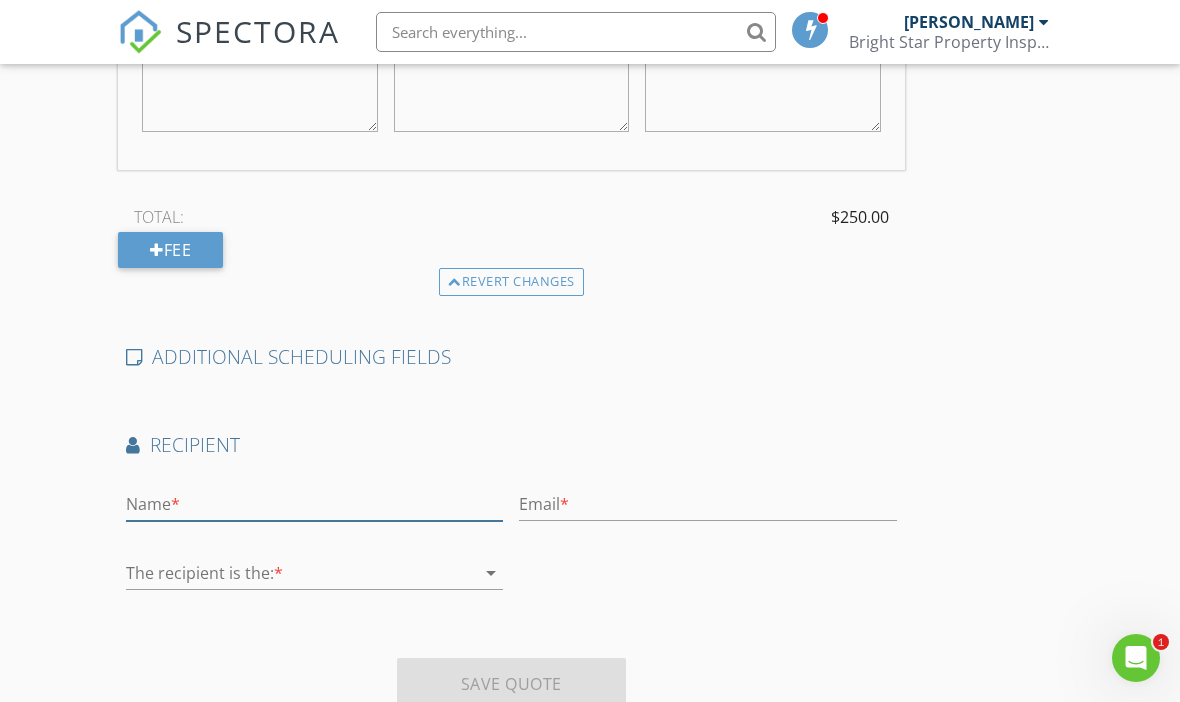 click at bounding box center (314, 504) 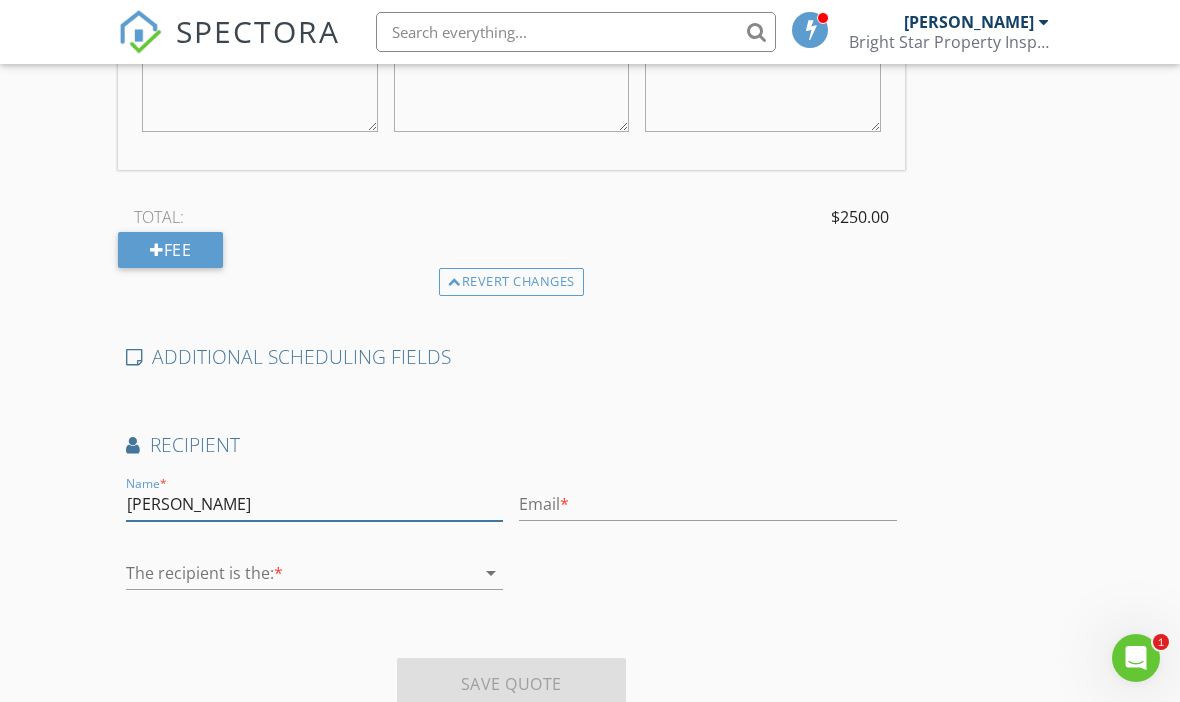 type on "Chad Carter" 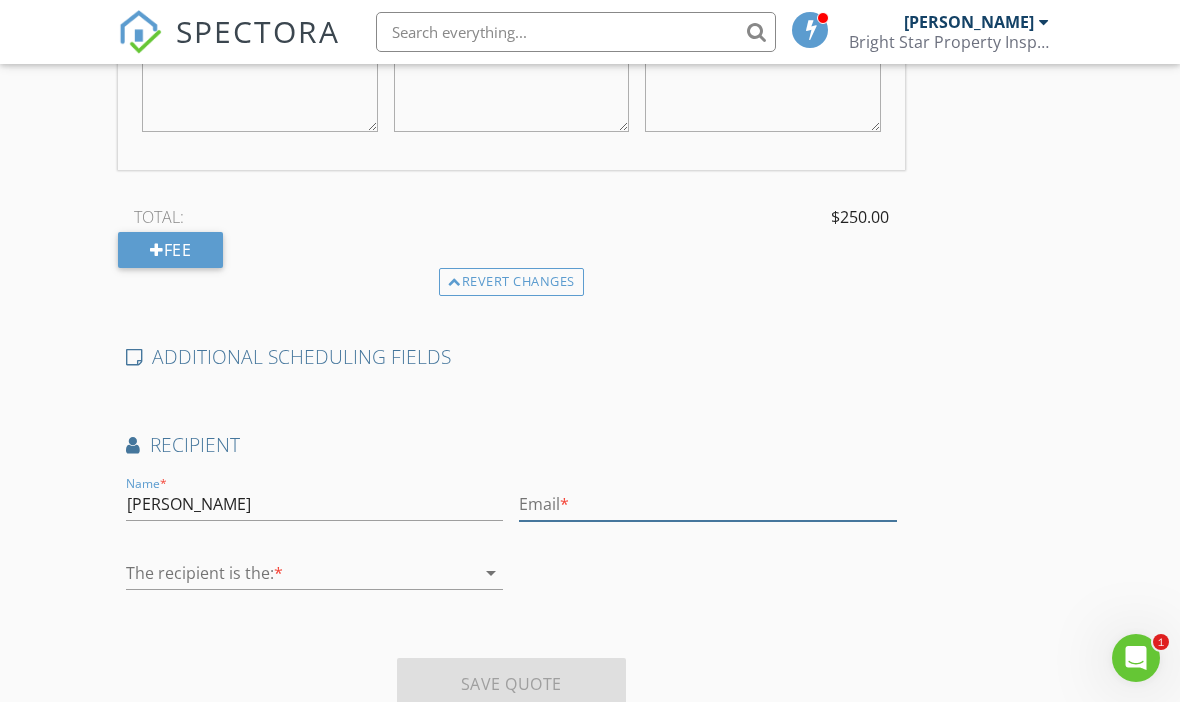 click at bounding box center (707, 504) 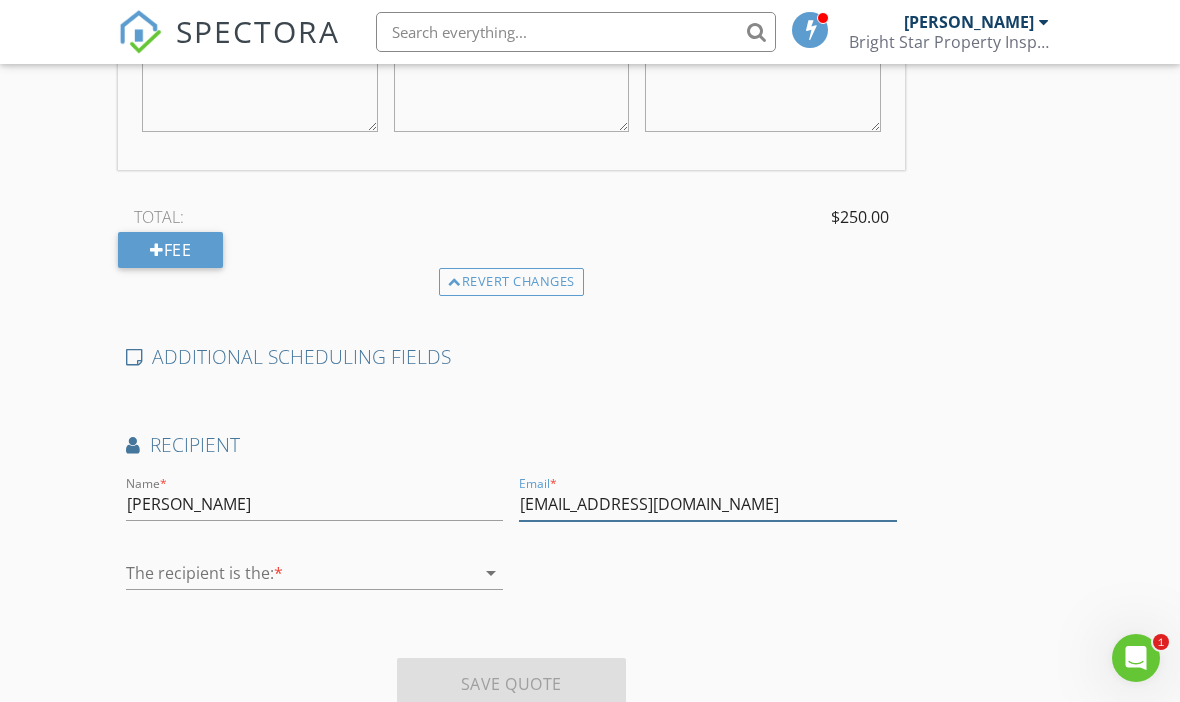 type on "cacarter1974@gmail.com" 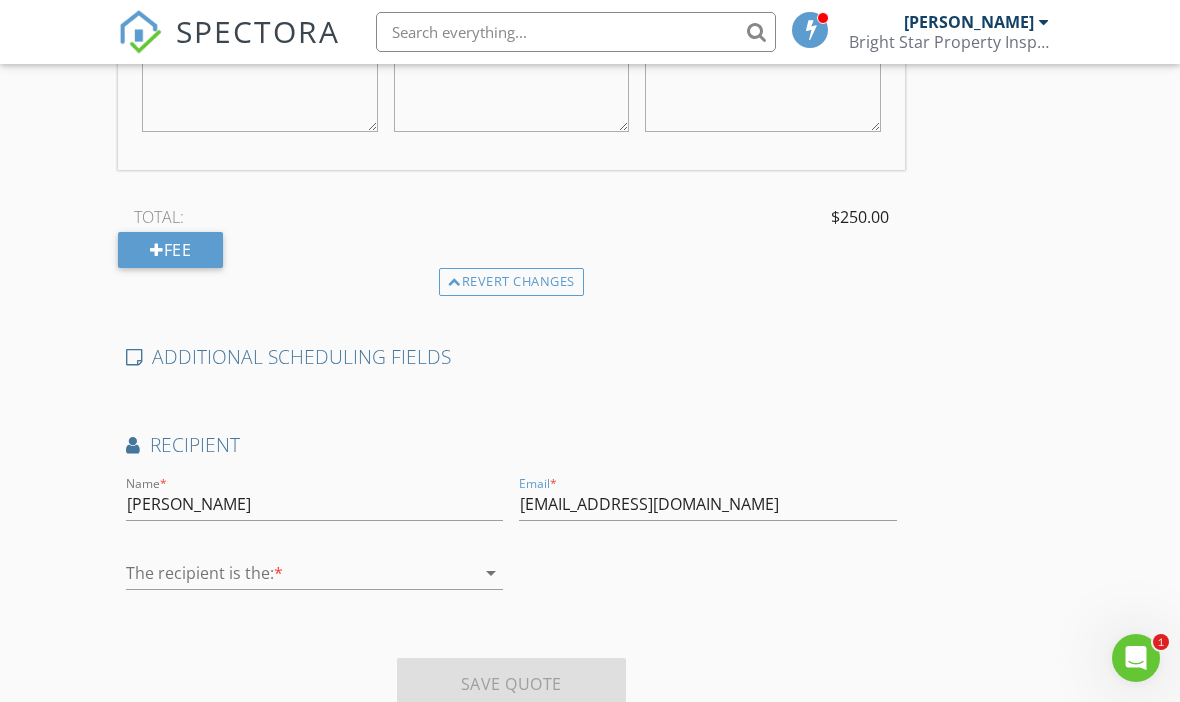 click at bounding box center (300, 573) 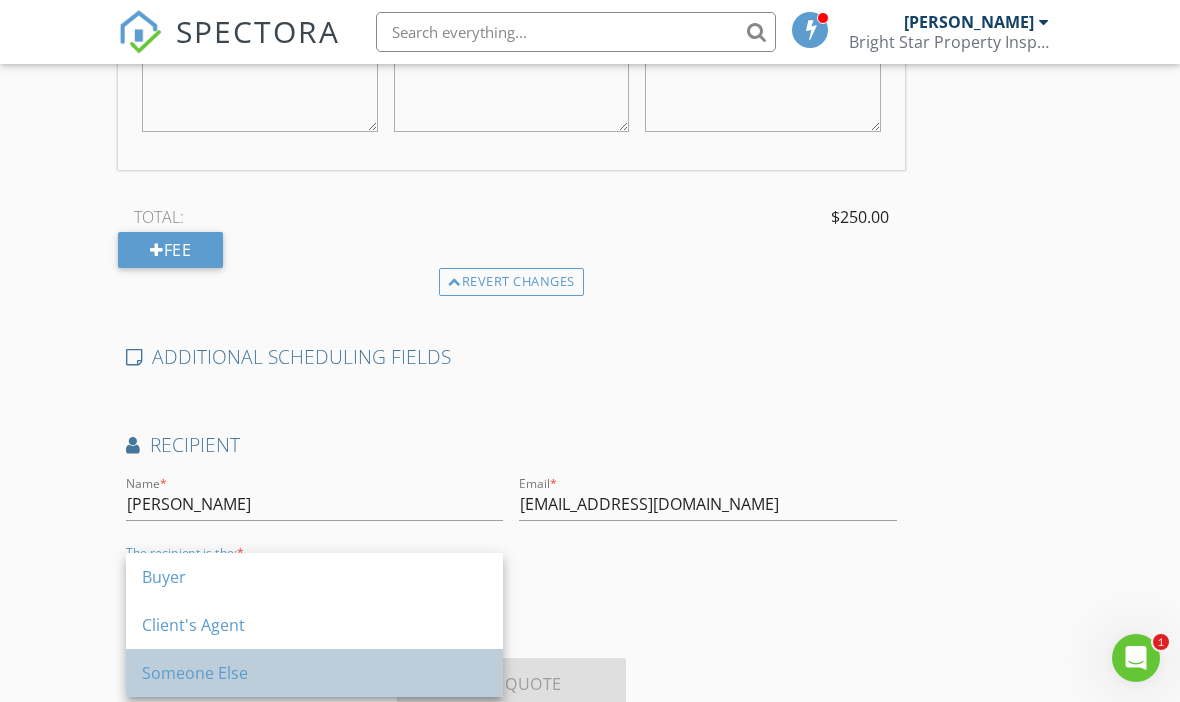 click on "Someone Else" at bounding box center [314, 673] 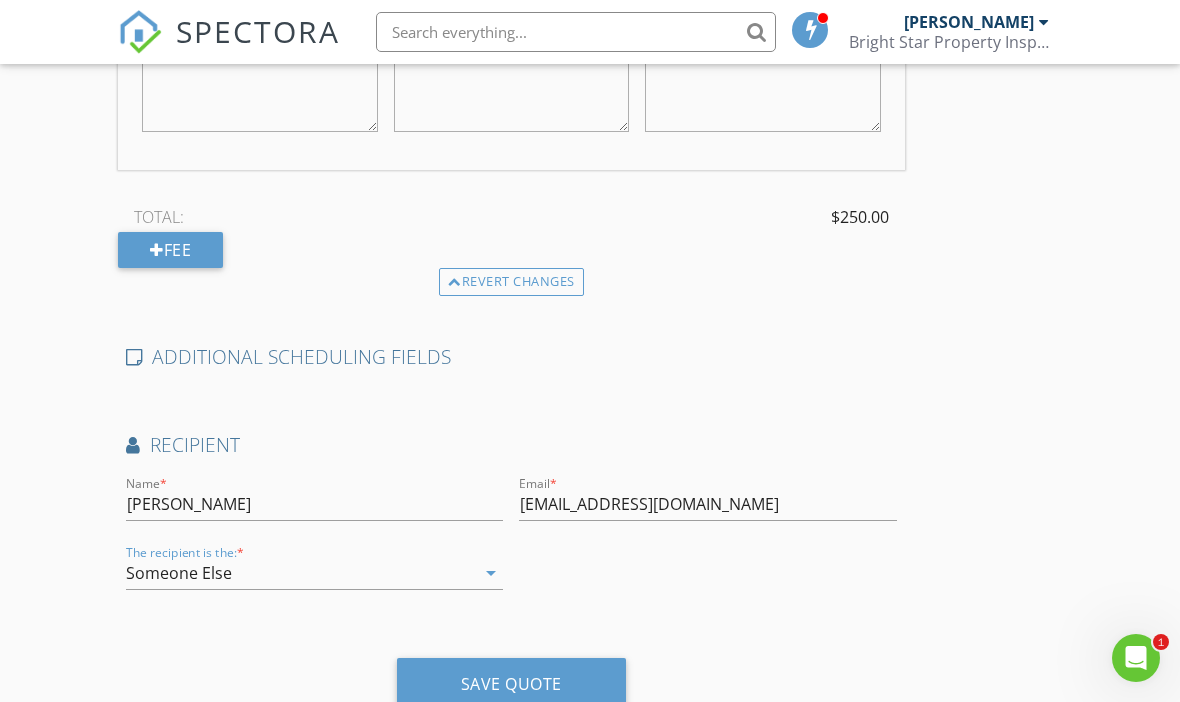 click on "Someone Else" at bounding box center (300, 573) 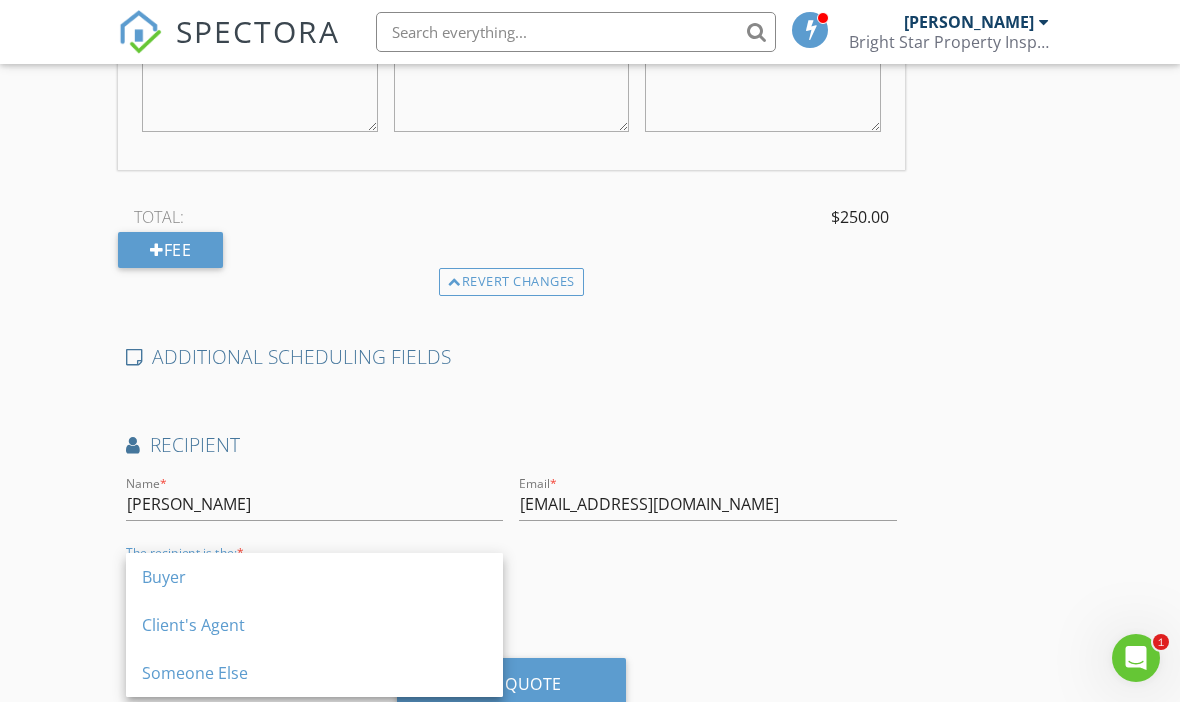 click on "Create a Quote   Send an estimate based on your pricing under settings > services and
fees
Location
Address Search       Address CR 3444   Unit   City Honey Grove   State TX   Zip 75446   County Fannin     Square Feet 0   Year Built   Foundation arrow_drop_down
SERVICES
check_box_outline_blank   Phase Inspection Pre-Drywall   Pre-Drywall Inspection check_box_outline_blank   Phase Inspection Pre Foundation    Inspection of foundation prior to installation check_box_outline_blank   Re-inspection   check_box   Cursory Inspection   Visual Inspection check_box_outline_blank   Commercial Inspection   General Inspection of Commercial Property check_box_outline_blank   Residential Inspection   Cursory Inspection arrow_drop_down     Discount Code    Charges    Cursory Inspection
$300.00 (Base)
$300.00    TOTAL   $300.00    Duration    No services with durations selected      Templates" at bounding box center [590, 13] 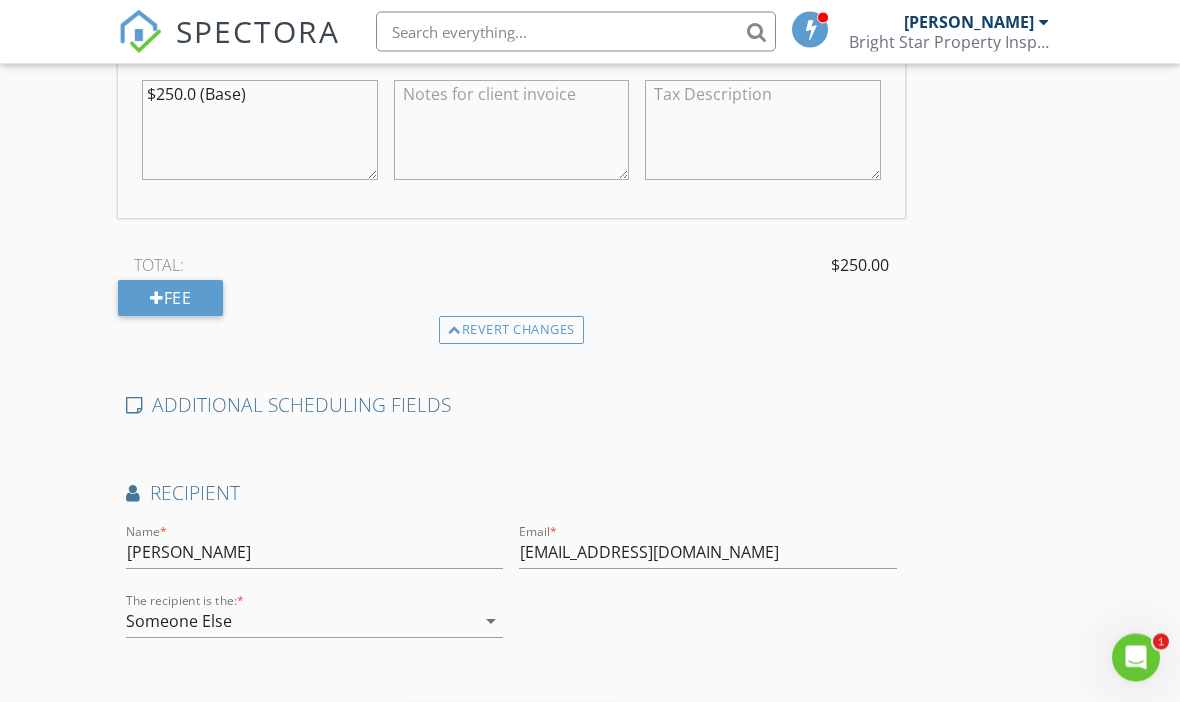 scroll, scrollTop: 885, scrollLeft: 0, axis: vertical 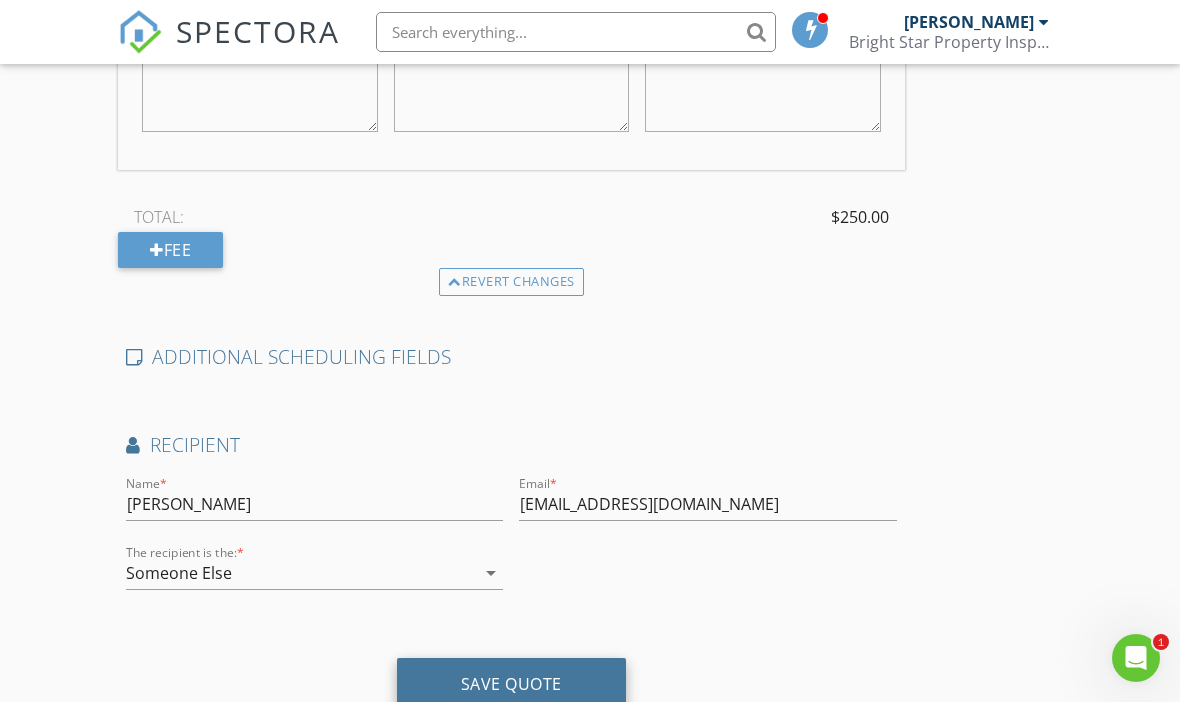 click on "Save Quote" at bounding box center (511, 685) 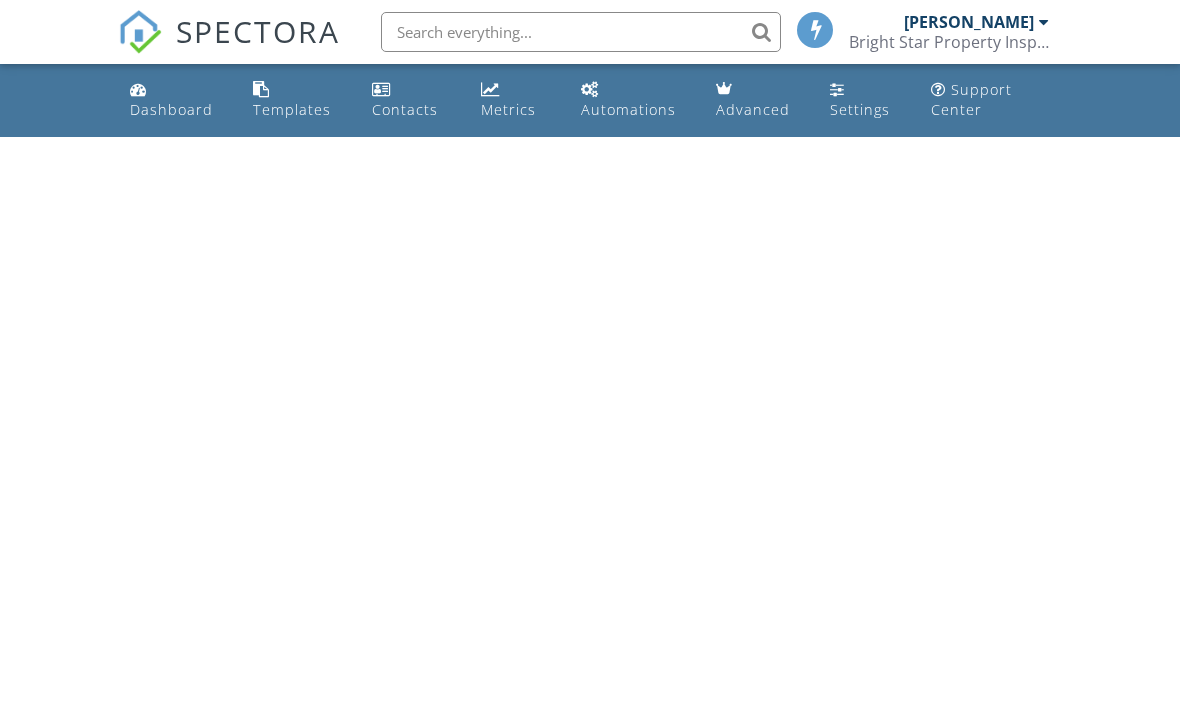 scroll, scrollTop: 0, scrollLeft: 0, axis: both 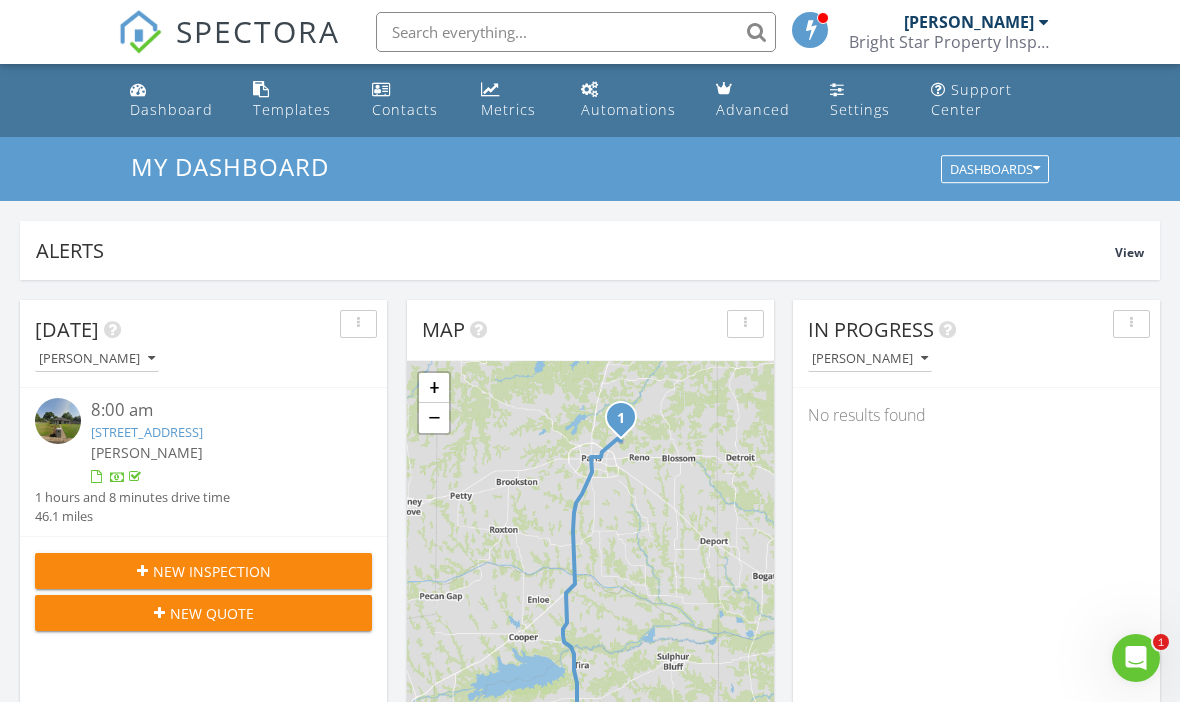 click 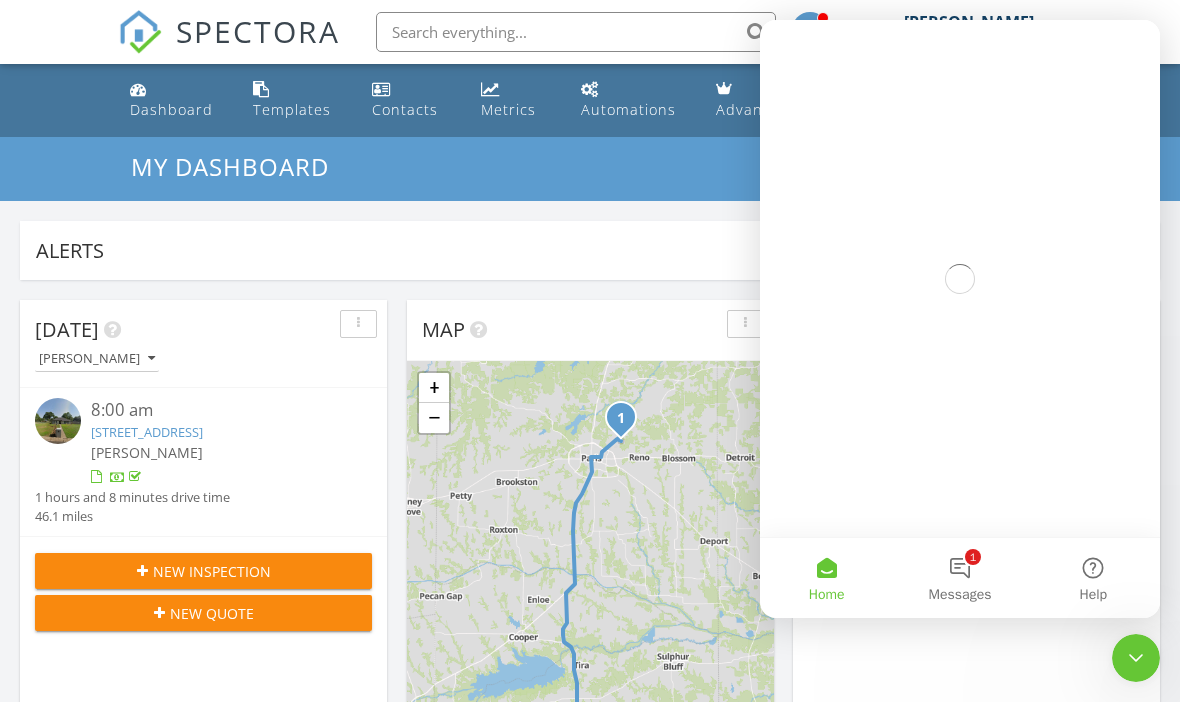 scroll, scrollTop: 0, scrollLeft: 0, axis: both 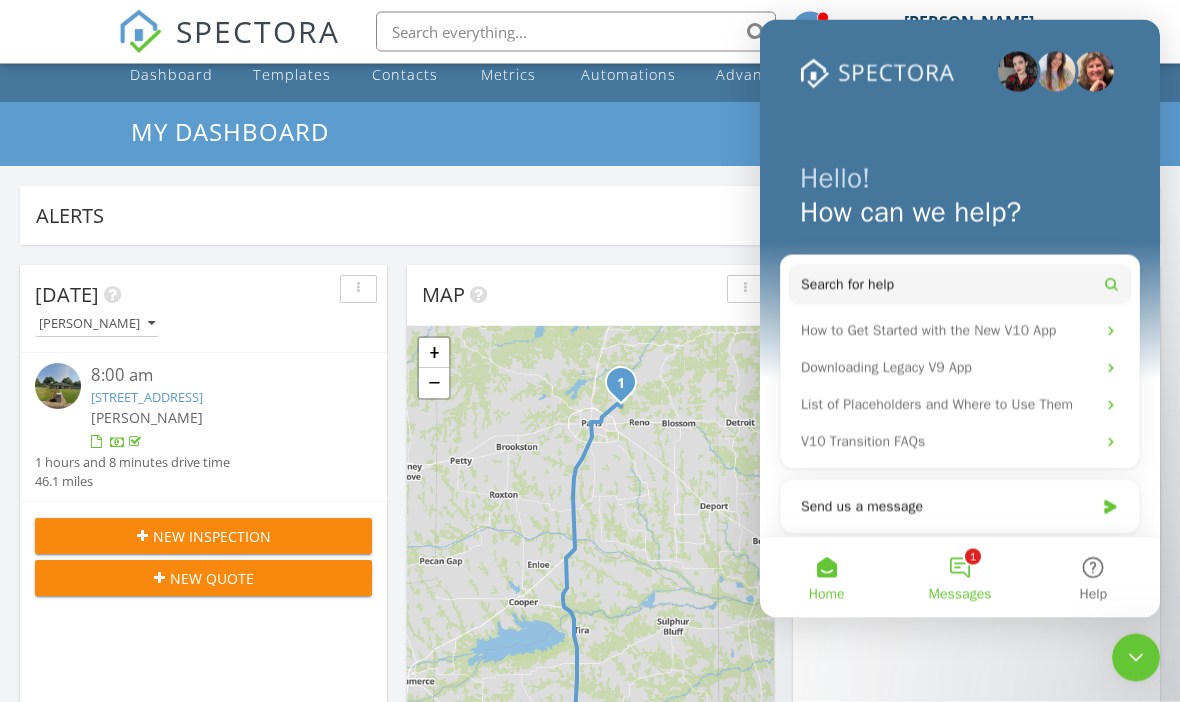 click on "1 Messages" at bounding box center [959, 577] 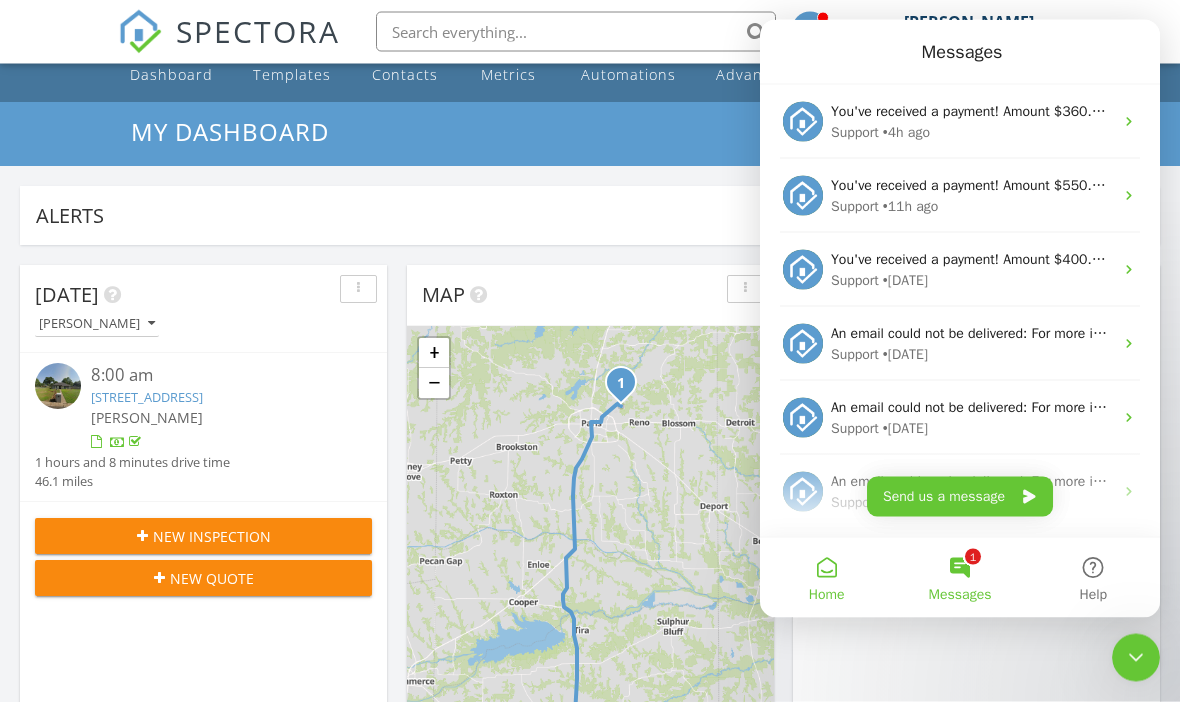 click on "Home" at bounding box center [826, 577] 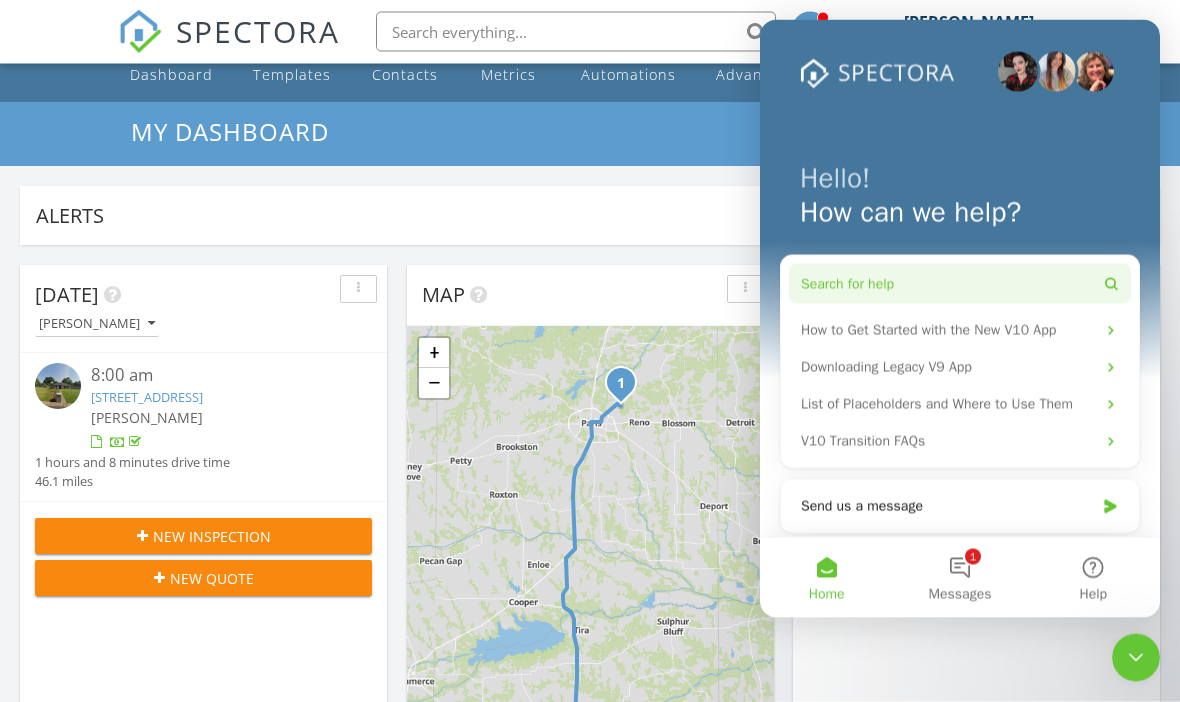 click on "Search for help" at bounding box center (960, 283) 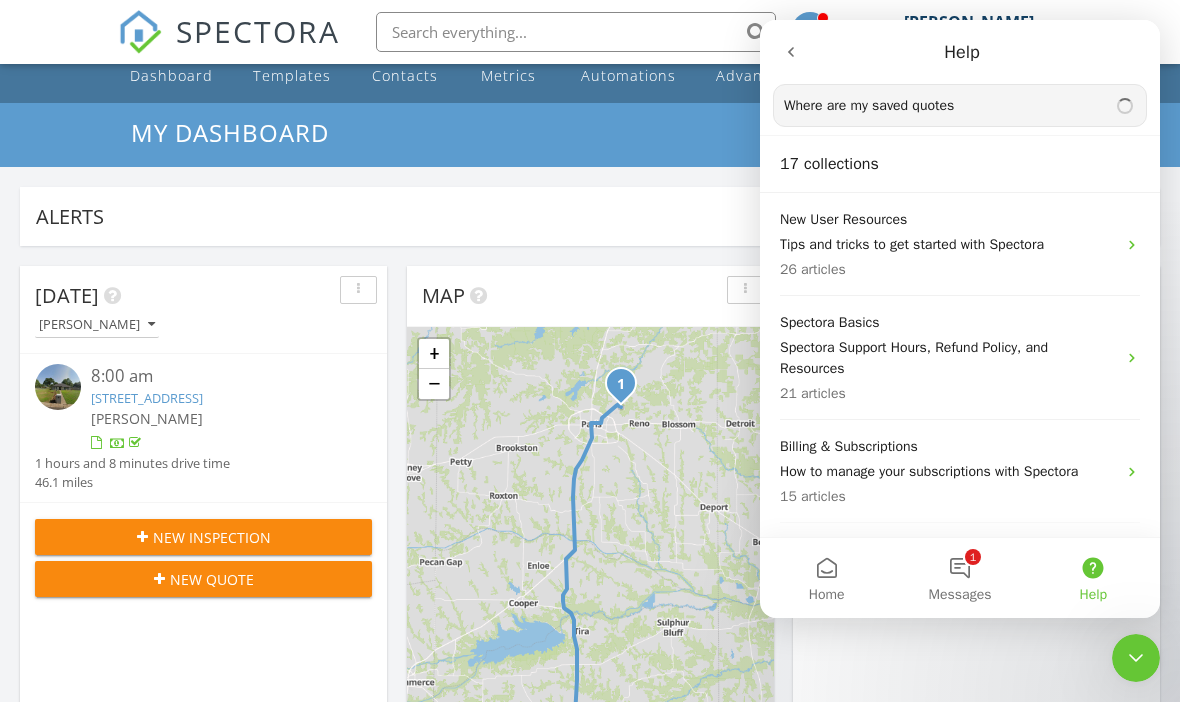 type on "Where are my saved quotes" 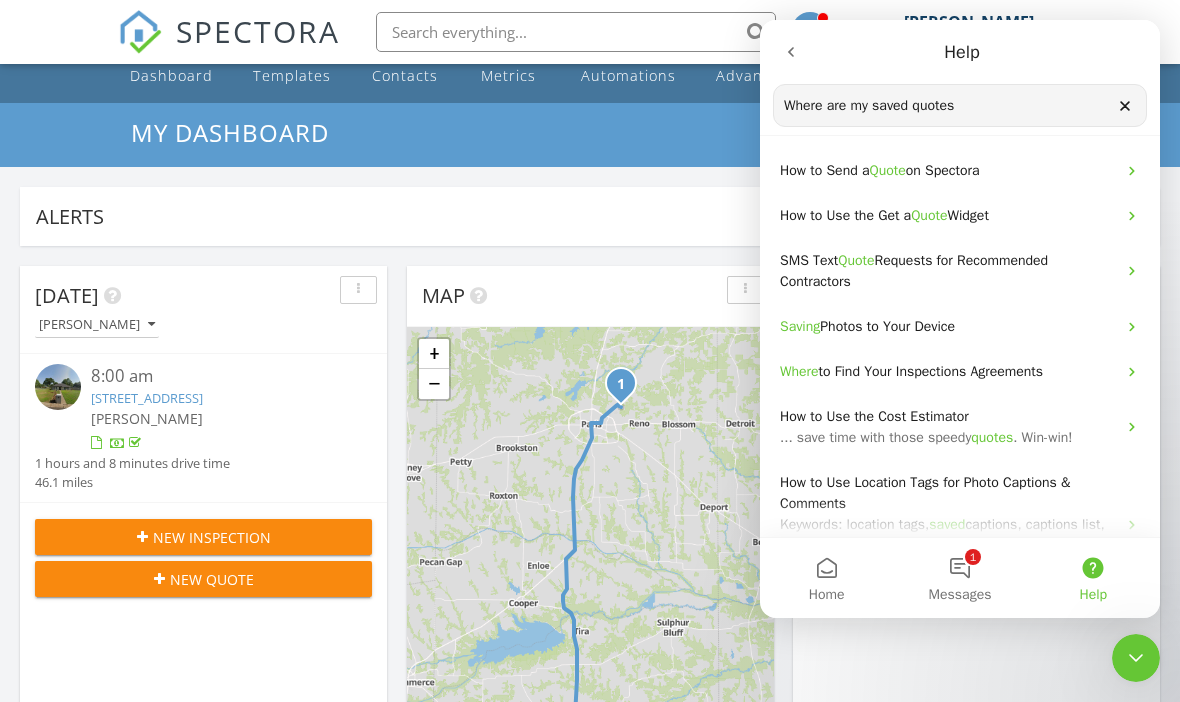 scroll, scrollTop: 0, scrollLeft: 0, axis: both 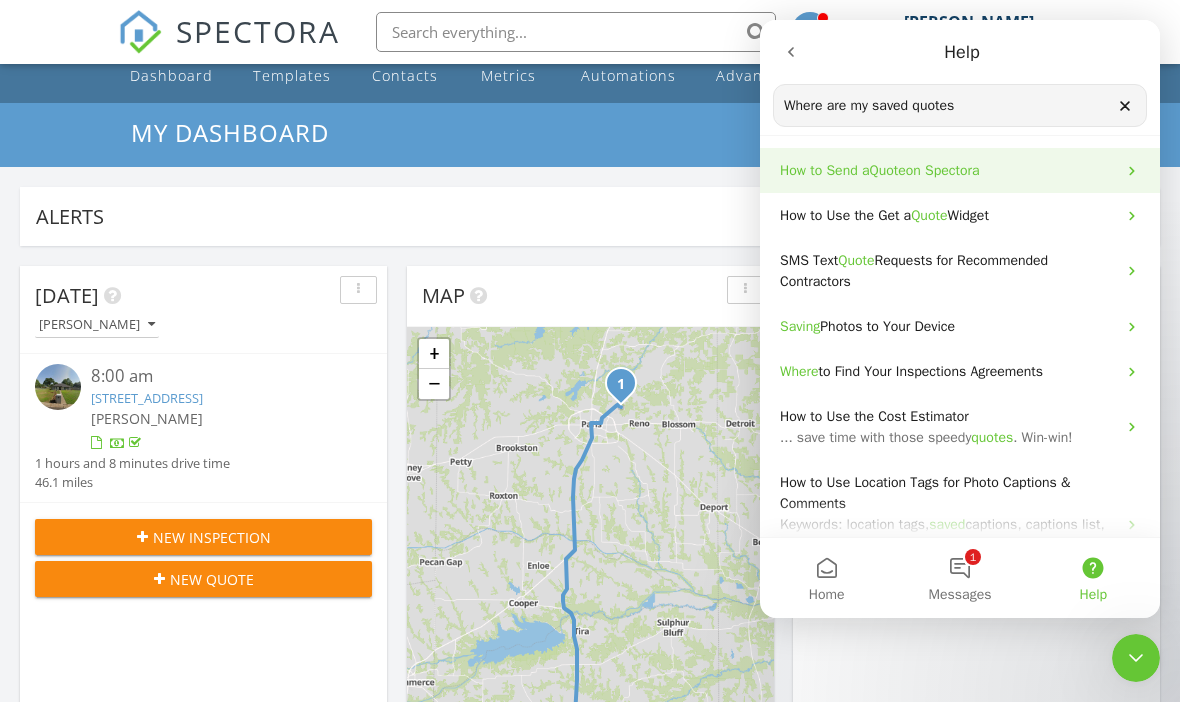 click on "How to Send a  Quote  on Spectora" at bounding box center (960, 170) 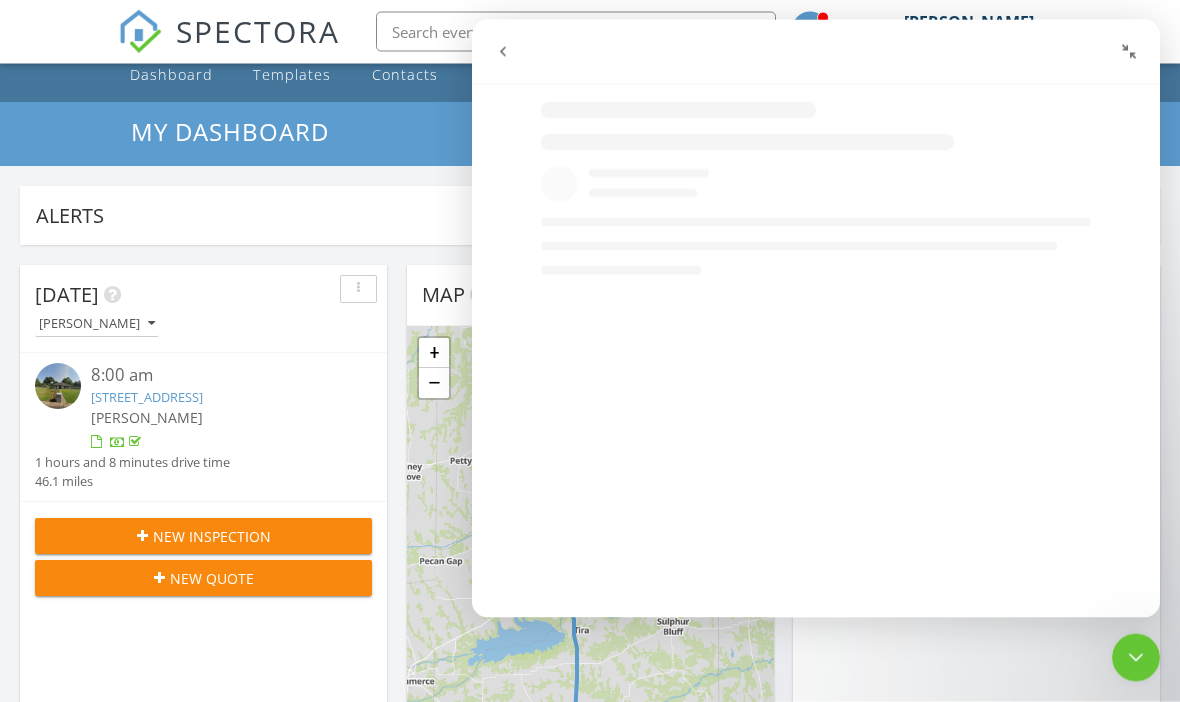 scroll, scrollTop: 35, scrollLeft: 0, axis: vertical 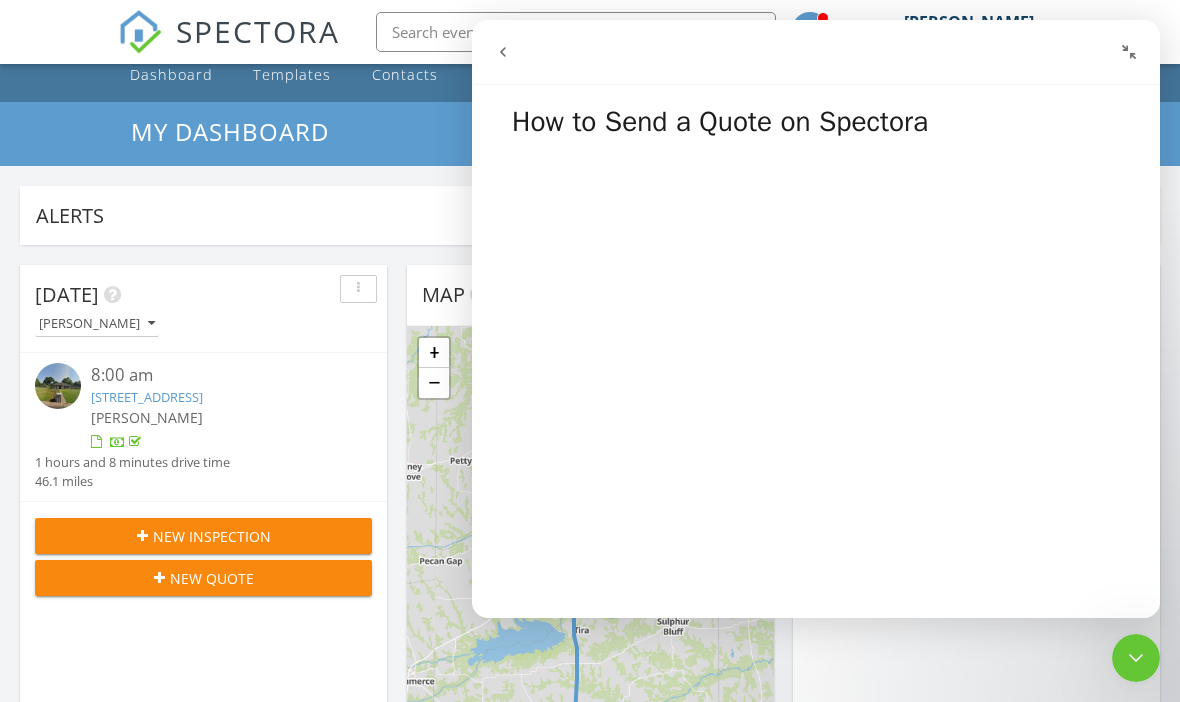 click 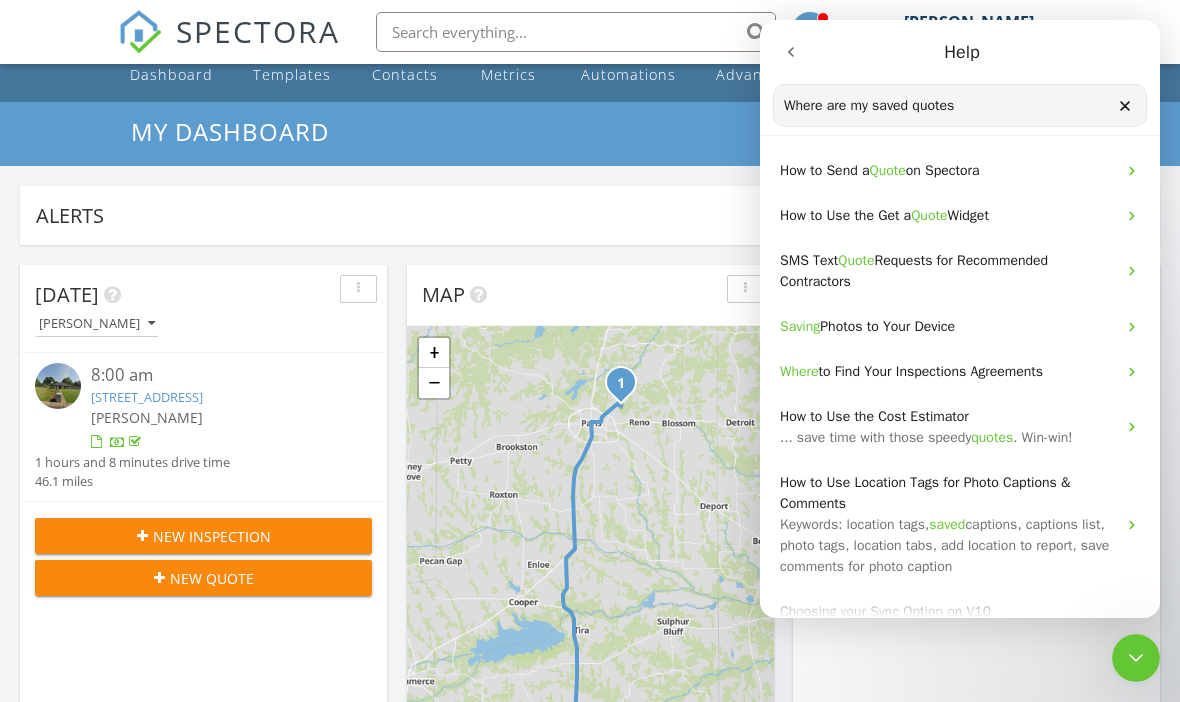 scroll, scrollTop: 34, scrollLeft: 0, axis: vertical 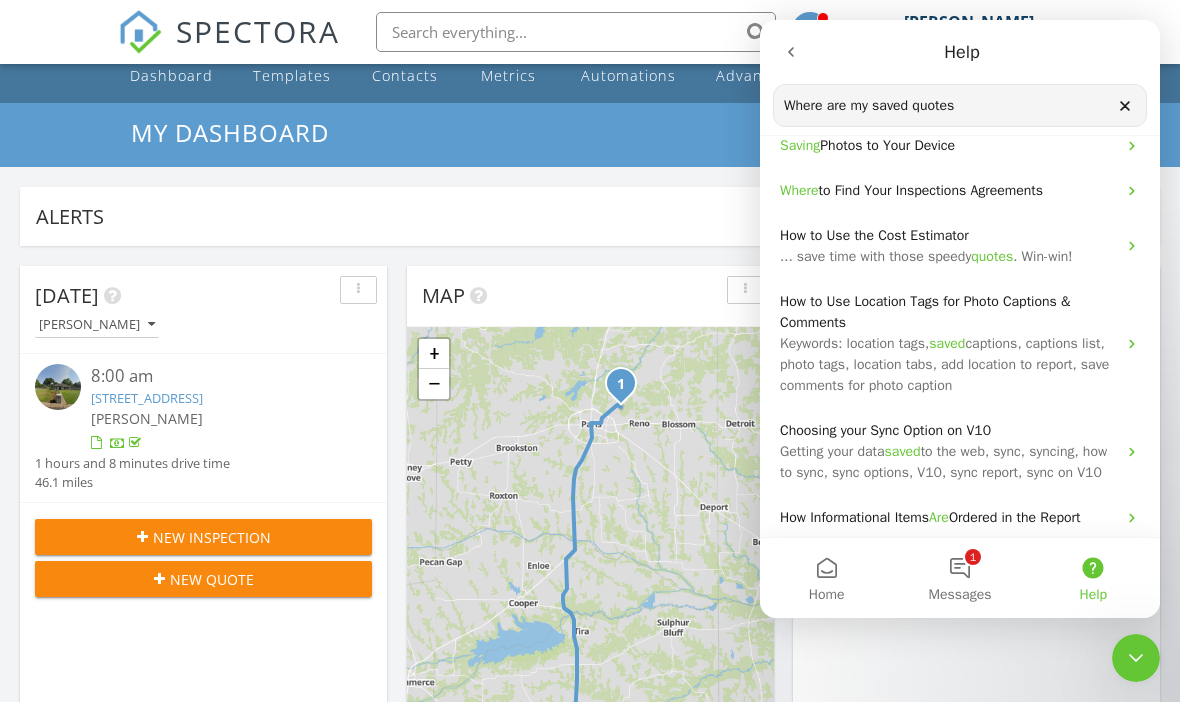 click on "Alerts" at bounding box center [575, 216] 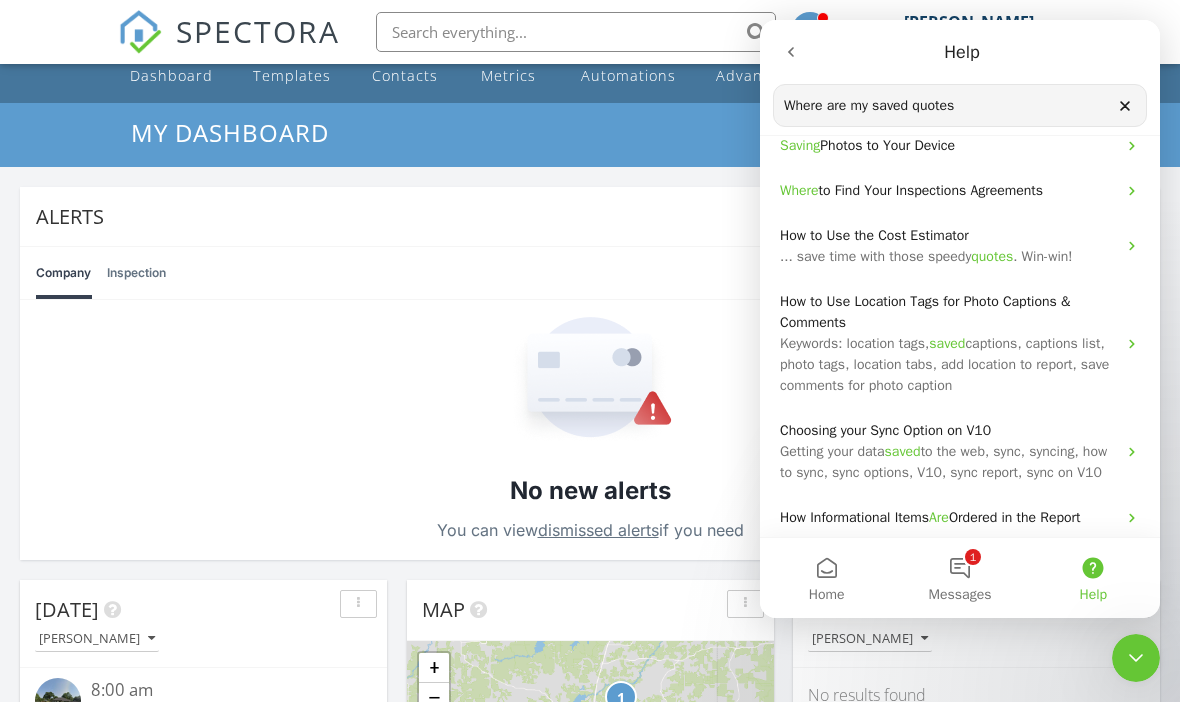 scroll, scrollTop: 35, scrollLeft: 0, axis: vertical 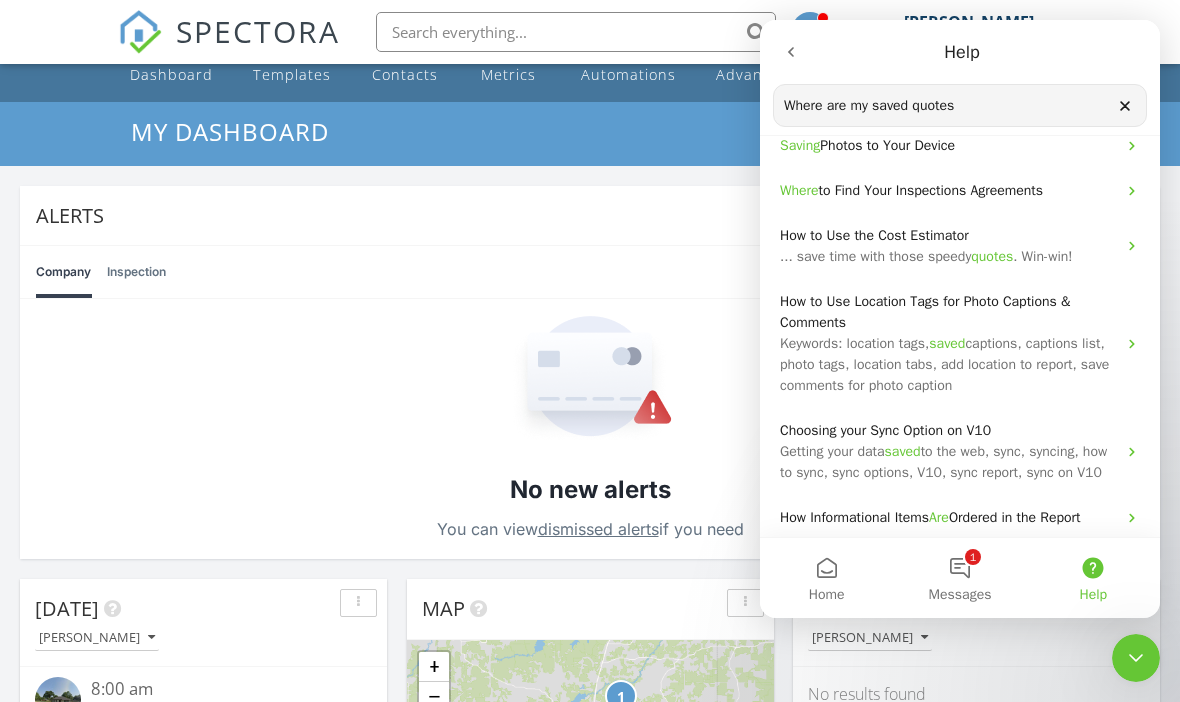 click on "My Dashboard" at bounding box center (590, 131) 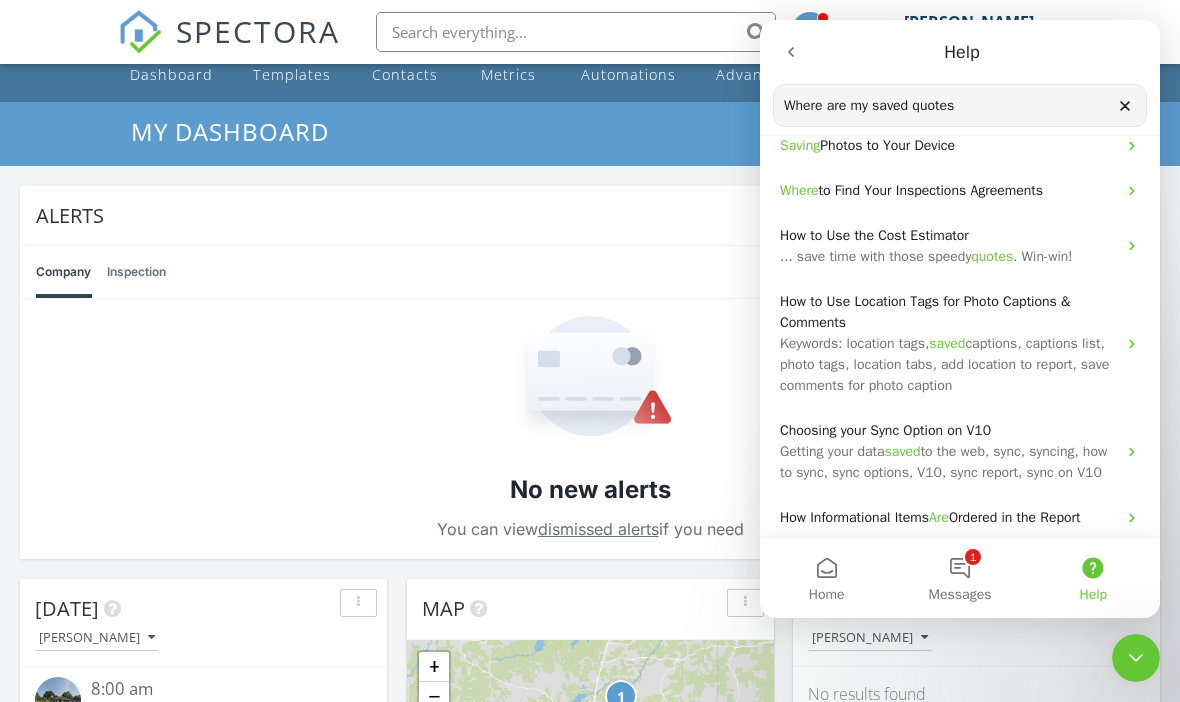 click 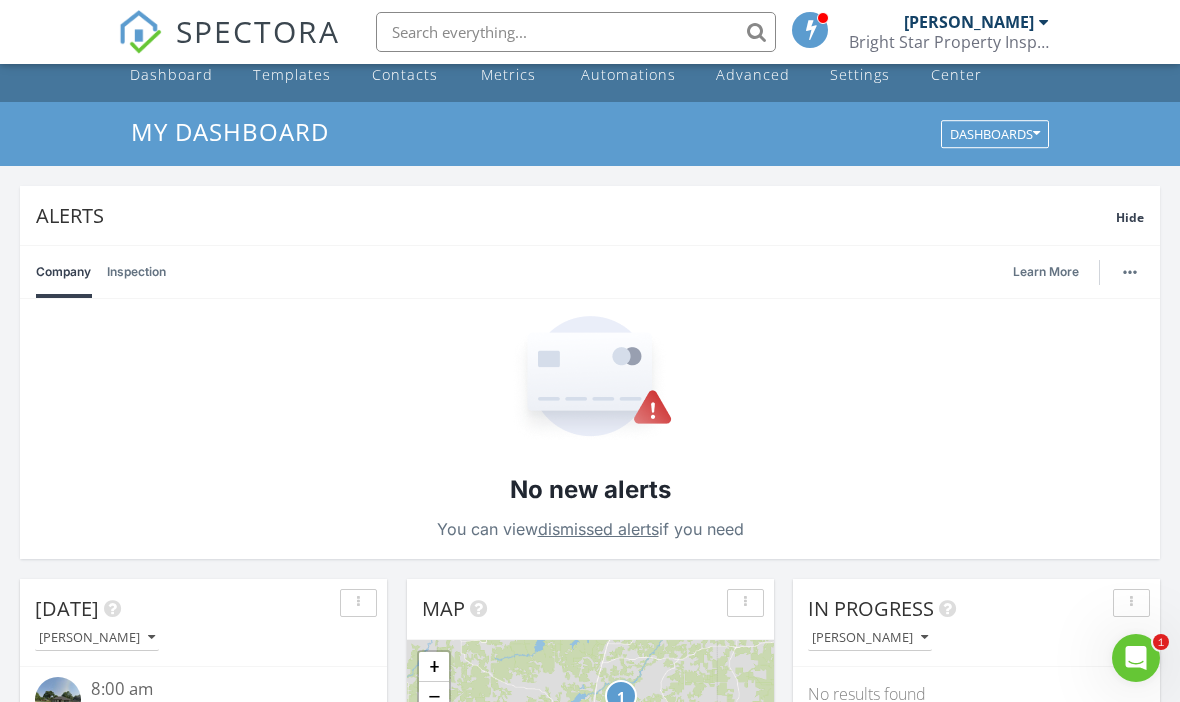 scroll, scrollTop: 34, scrollLeft: 0, axis: vertical 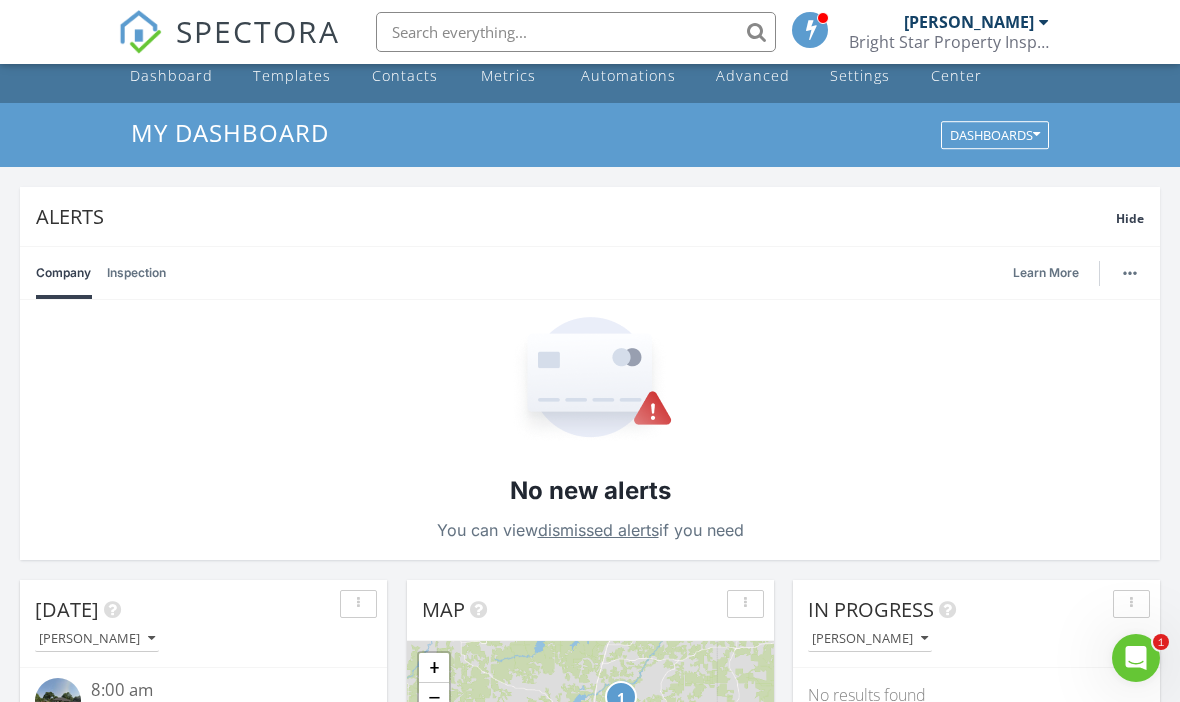 click on "My Dashboard" at bounding box center (590, 132) 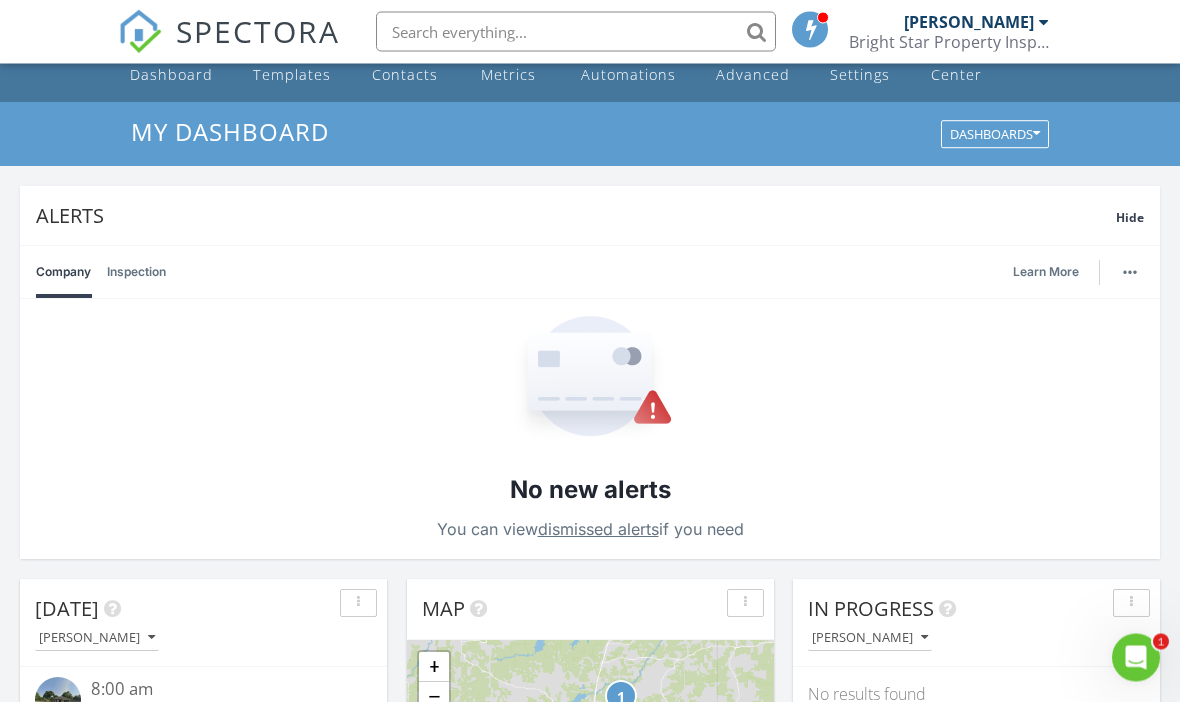 click on "dismissed alerts" at bounding box center [598, 530] 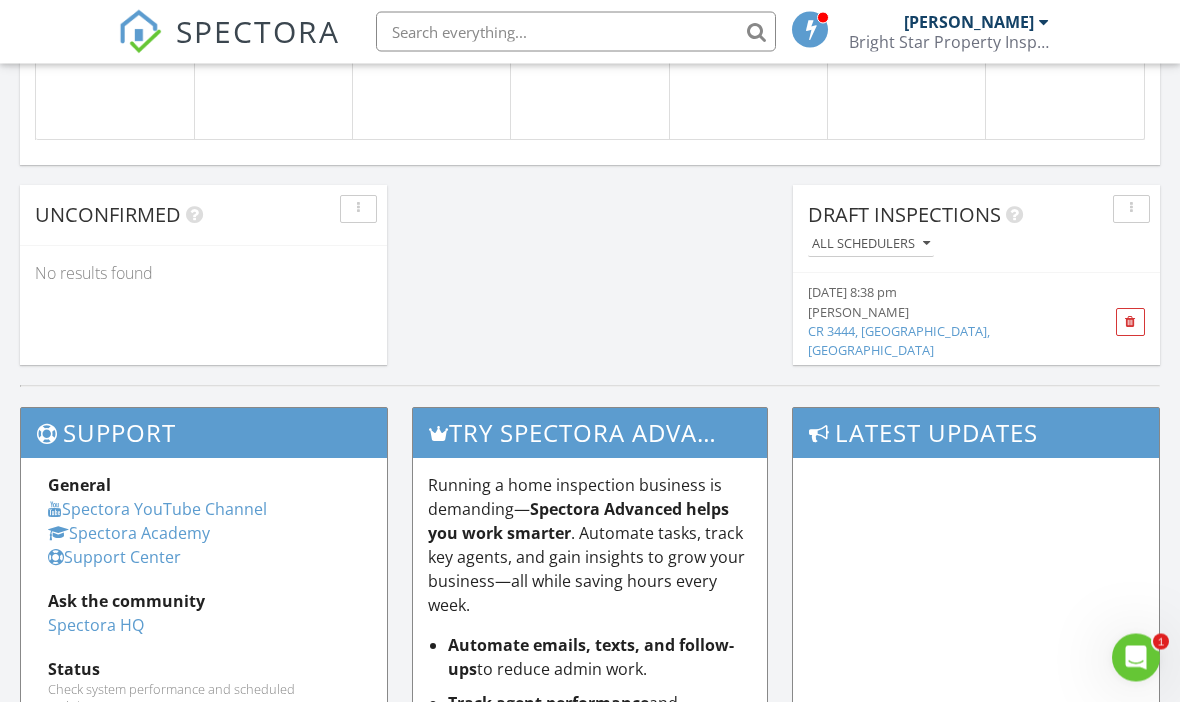 scroll, scrollTop: 1715, scrollLeft: 0, axis: vertical 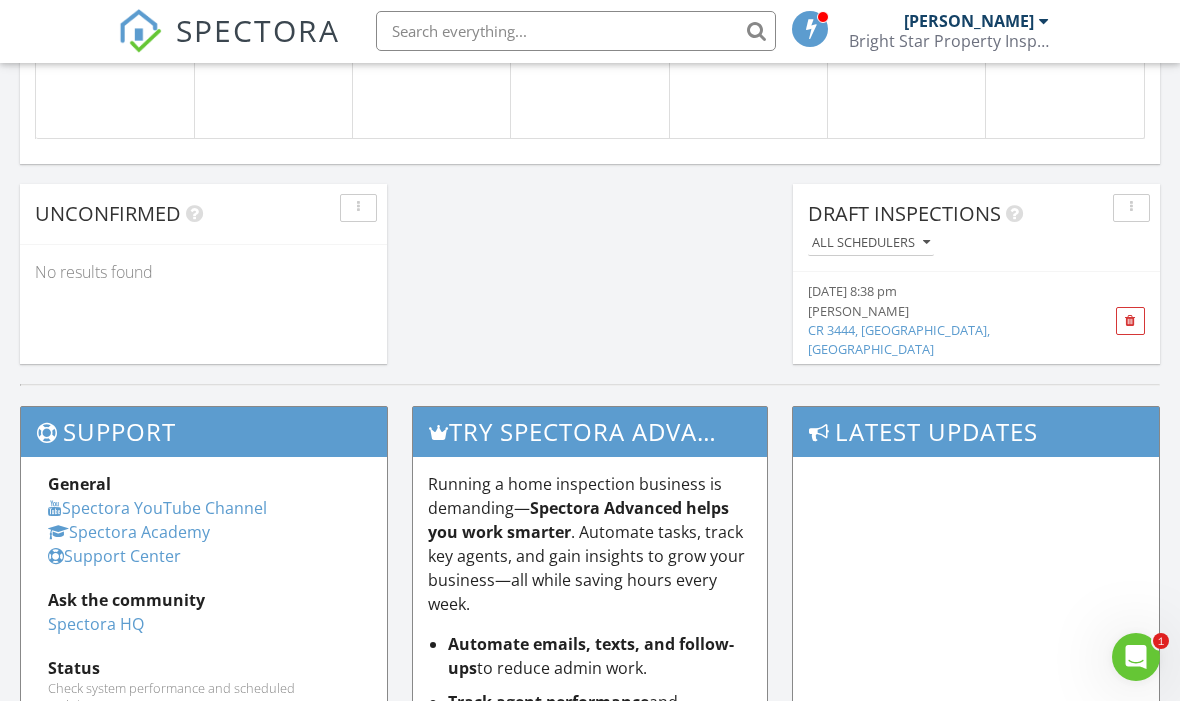 click on "[PERSON_NAME]" at bounding box center (948, 312) 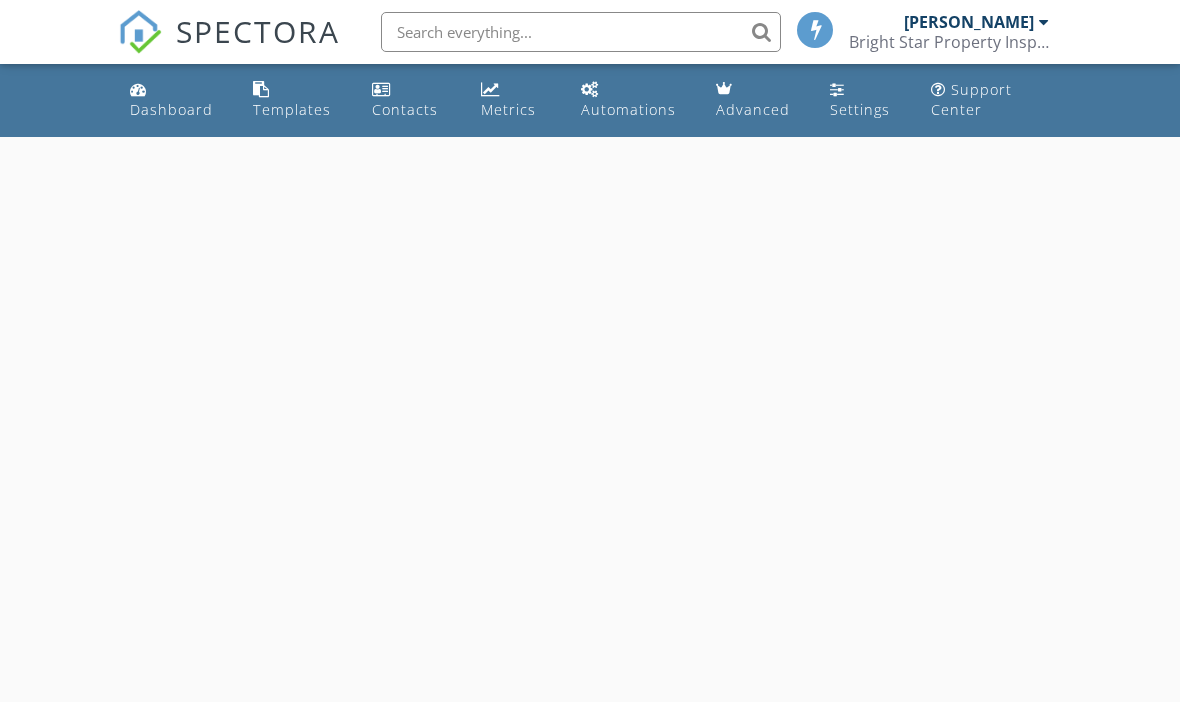 scroll, scrollTop: 0, scrollLeft: 0, axis: both 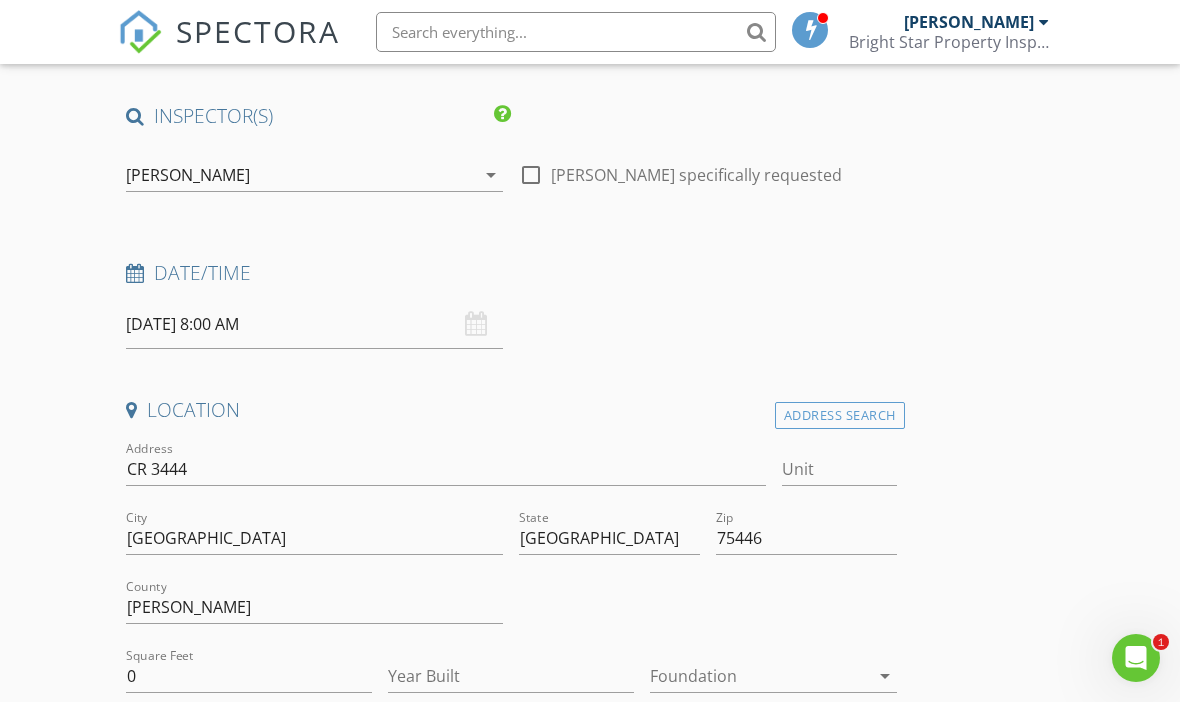 click on "SPECTORA
[PERSON_NAME]
Bright Star Property Inspections
Role:
Inspector
Change Role
Dashboard
New Inspection
Inspections
Calendar
Template Editor
Contacts
Automations
Team
Metrics
Payments
Data Exports
Billing
Reporting
Advanced
Settings
What's New
Sign Out
Change Active Role
Your account has more than one possible role. Please choose how you'd like to view the site:
Company/Agency
City
Role
Dashboard
Templates
Contacts
Metrics
Automations
Advanced
Settings
Support Center
Basement Slab Crawlspace       Real Estate Agent Internet Search Relocation Company Past Customer Other" at bounding box center [590, 1749] 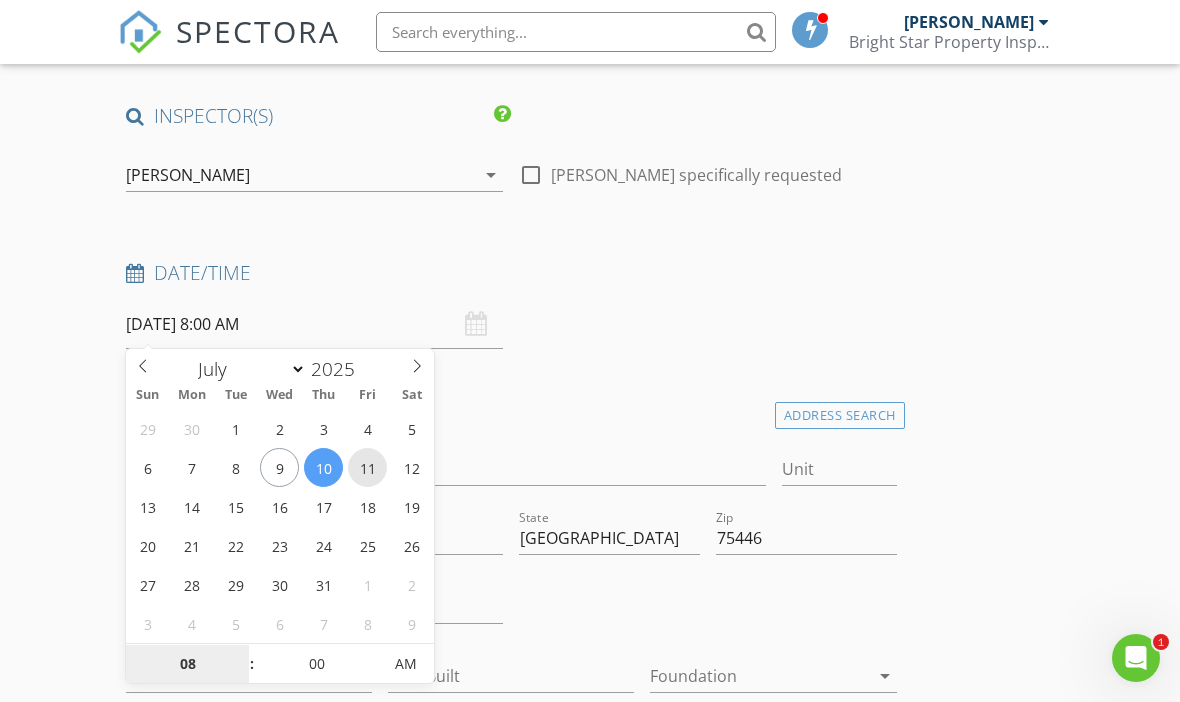 type on "[DATE] 8:00 AM" 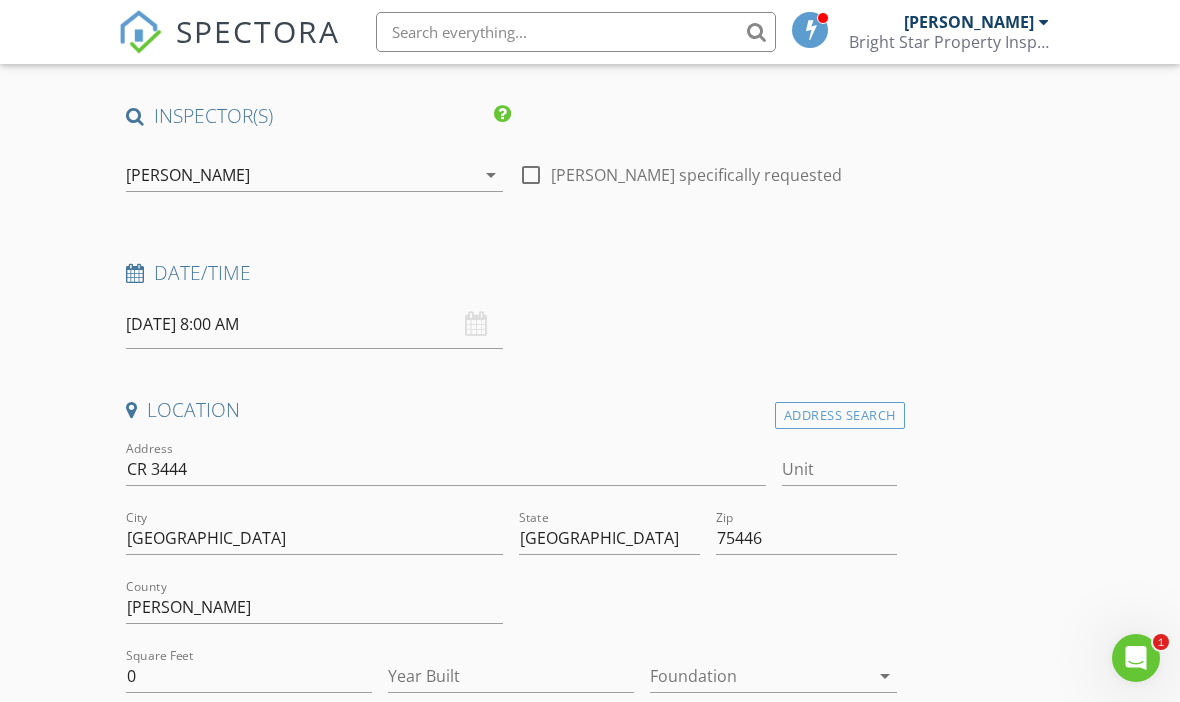 click on "New Inspection
Click here to use the New Order Form
INSPECTOR(S)
check_box   [PERSON_NAME]   PRIMARY   [PERSON_NAME] arrow_drop_down   check_box_outline_blank [PERSON_NAME] specifically requested
Date/Time
[DATE] 8:00 AM
Location
Address Search       Address [STREET_ADDRESS][US_STATE] Fannin     Square Feet 0   Year Built   Foundation arrow_drop_down     [PERSON_NAME]     42.1 miles     (an hour)
client
check_box Enable Client CC email for this inspection   Client Search     check_box_outline_blank Client is a Company/Organization     First Name   Last Name   Email   CC Email   Phone           Notes   Private Notes
ADD ADDITIONAL client
SERVICES
check_box_outline_blank   Phase Inspection Pre-Drywall" at bounding box center [590, 1817] 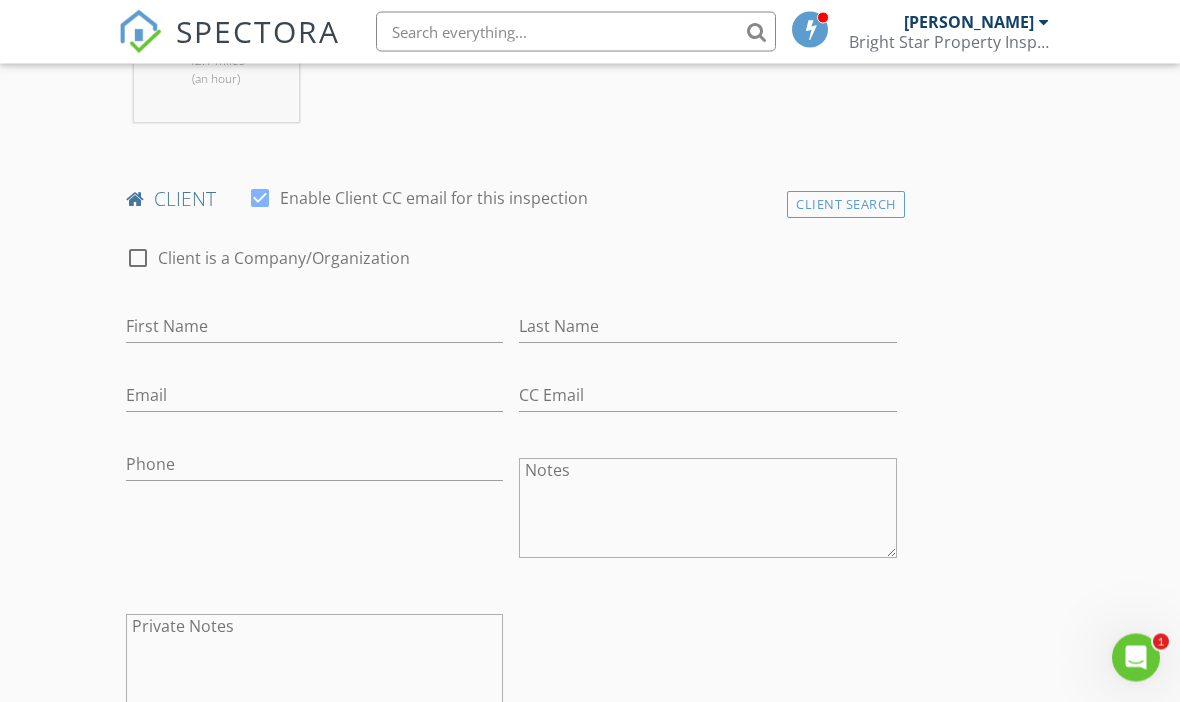 scroll, scrollTop: 986, scrollLeft: 0, axis: vertical 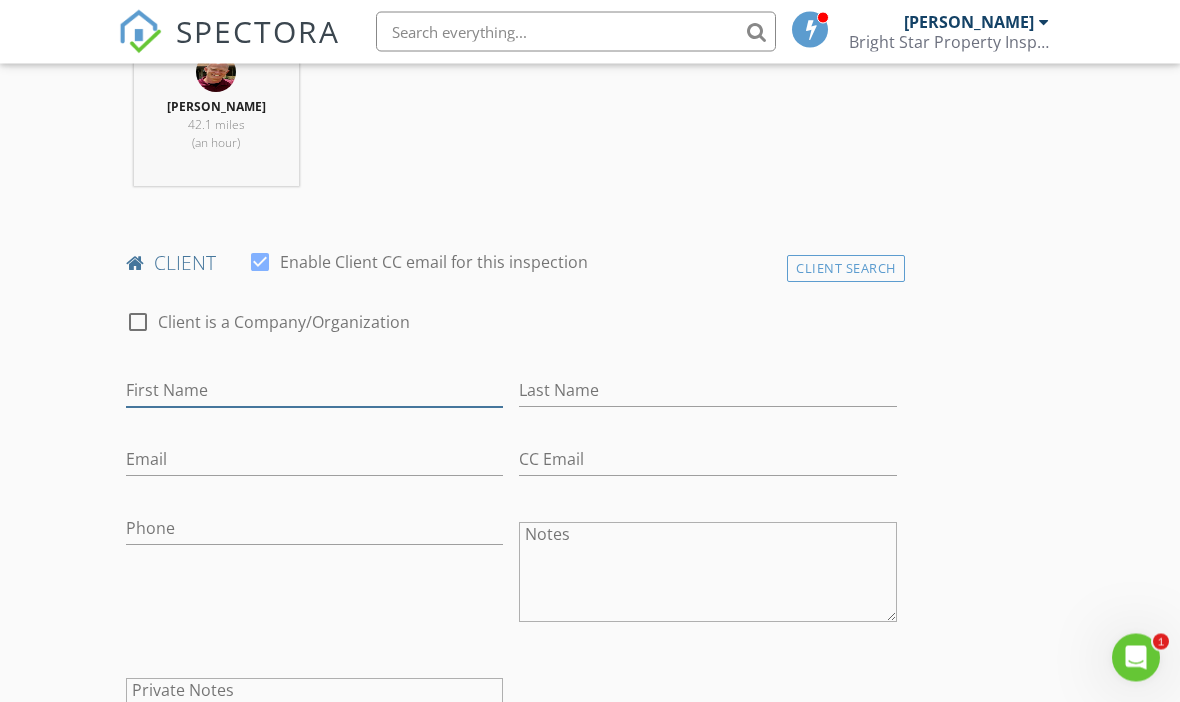 click on "First Name" at bounding box center (314, 391) 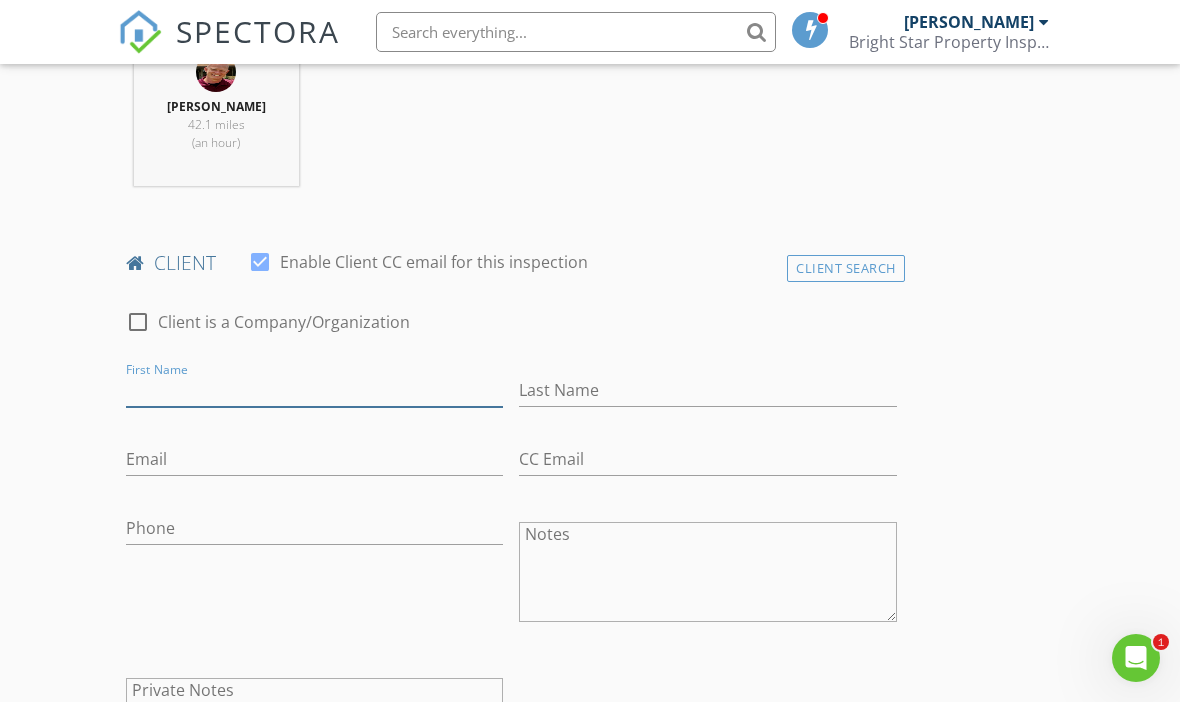 scroll, scrollTop: 842, scrollLeft: 0, axis: vertical 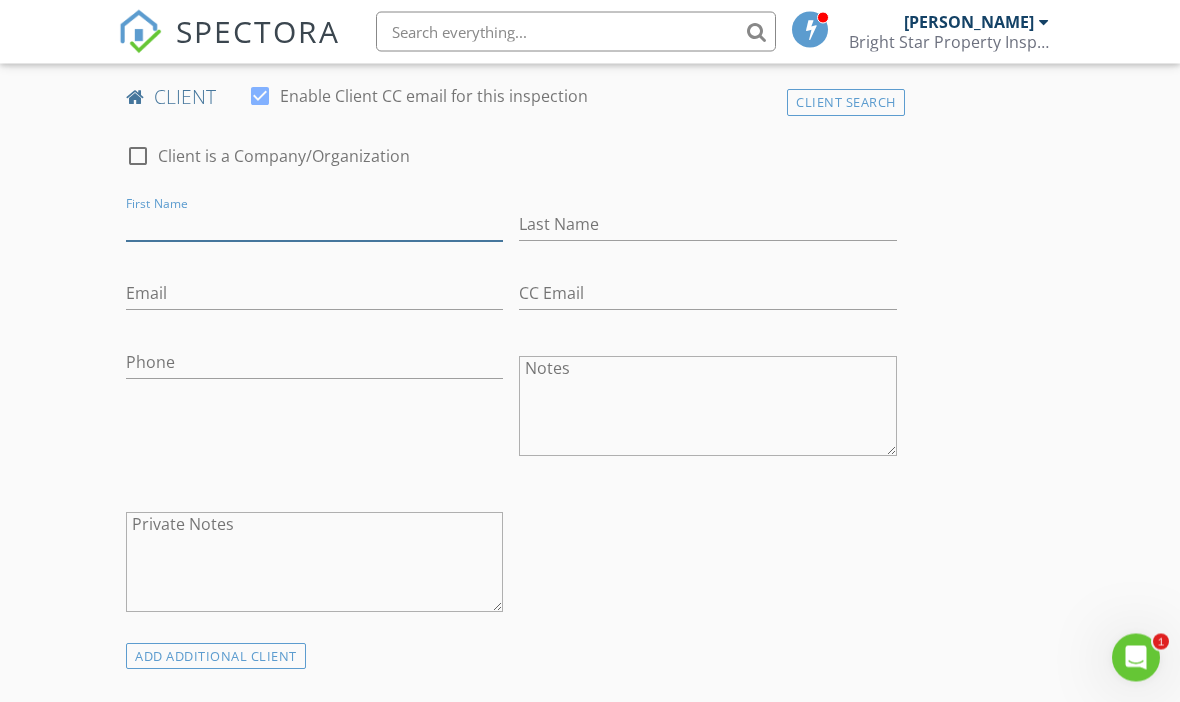 click on "First Name" at bounding box center (314, 225) 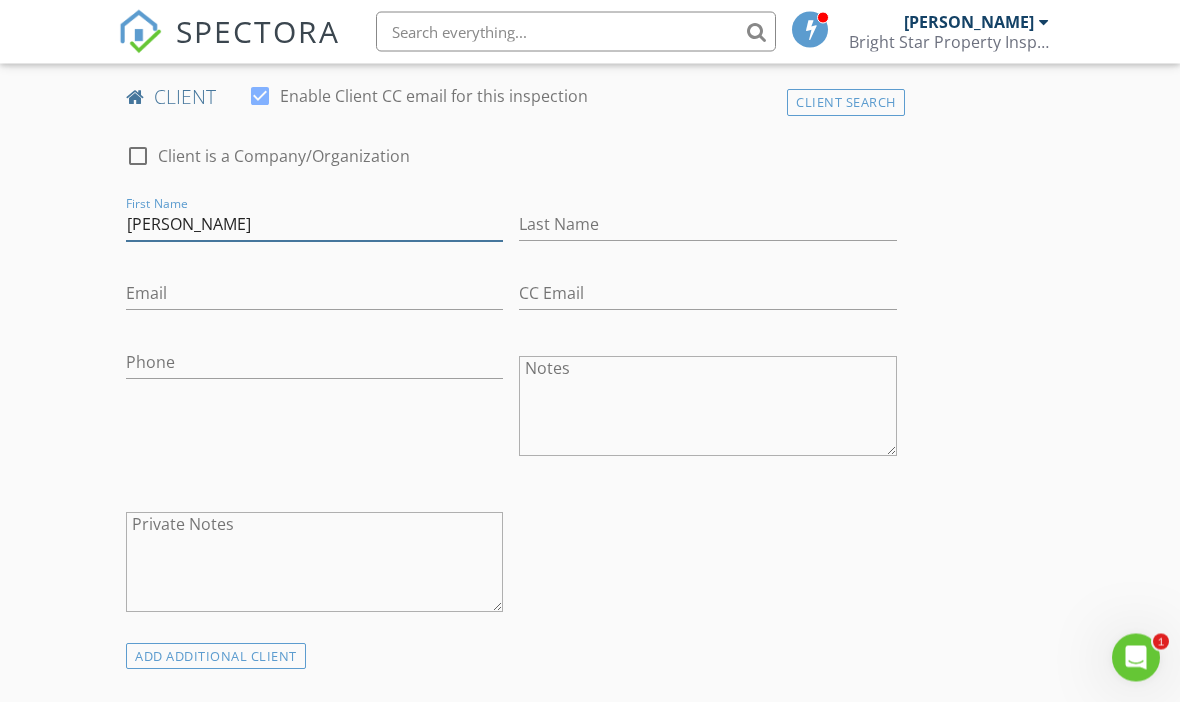 type on "Chad" 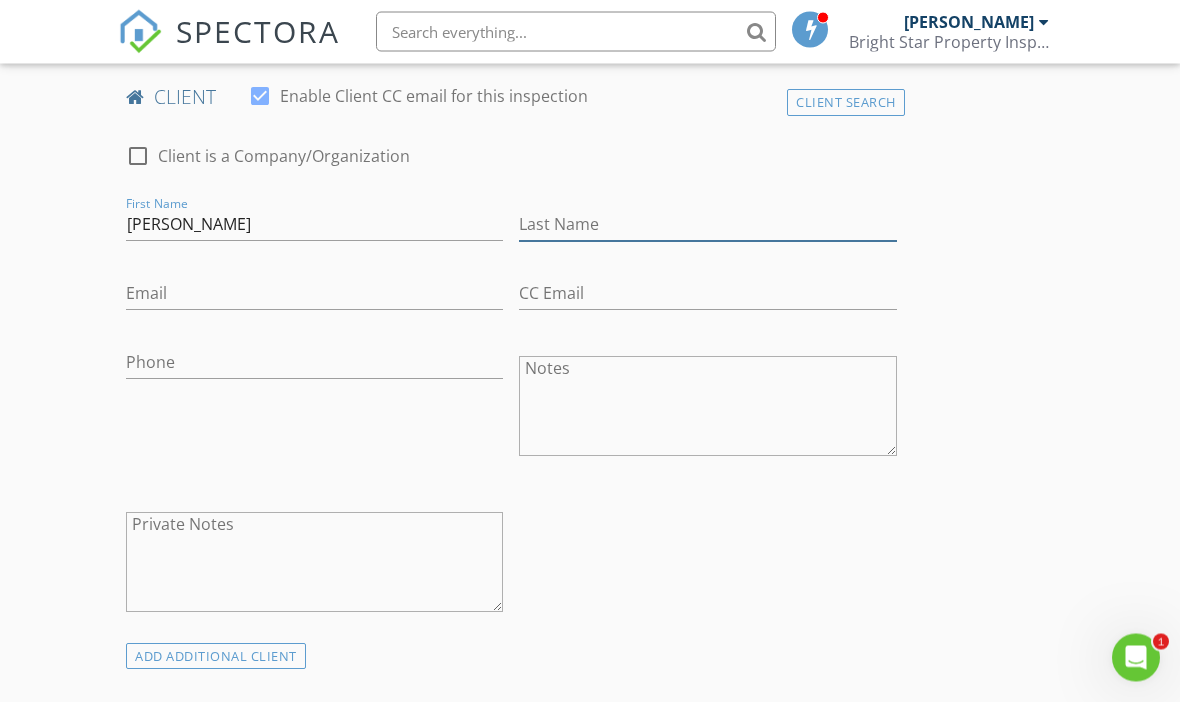 click on "Last Name" at bounding box center [707, 225] 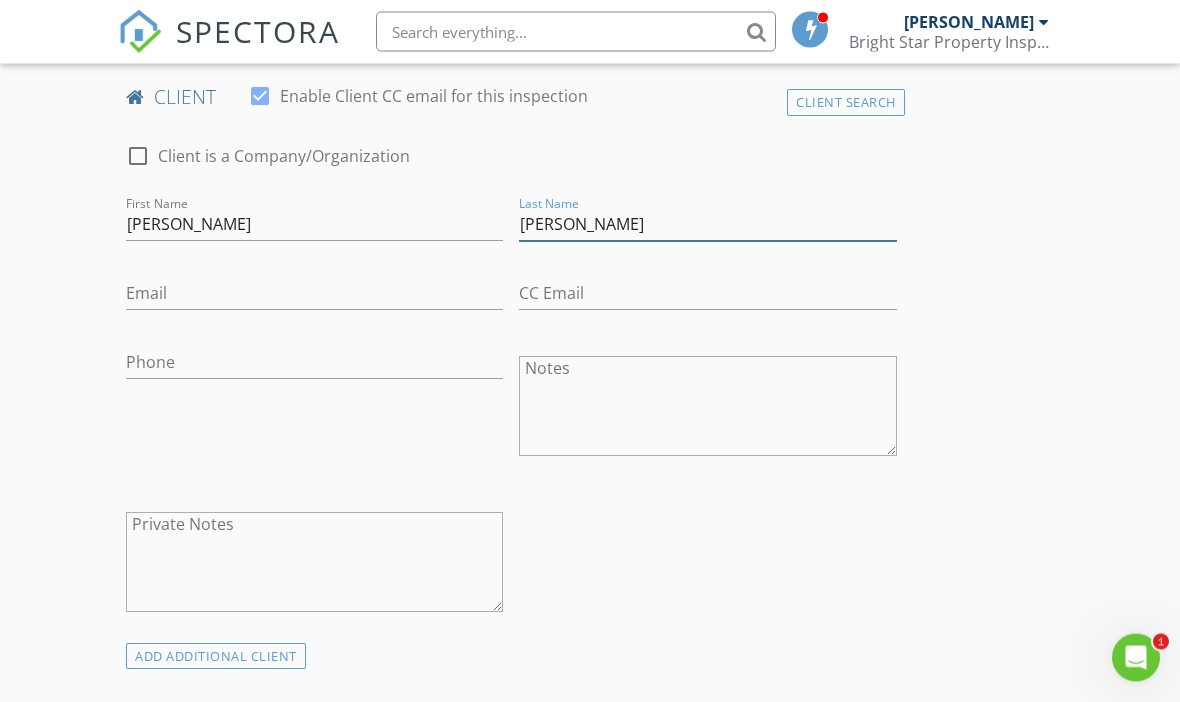 type on "Carter" 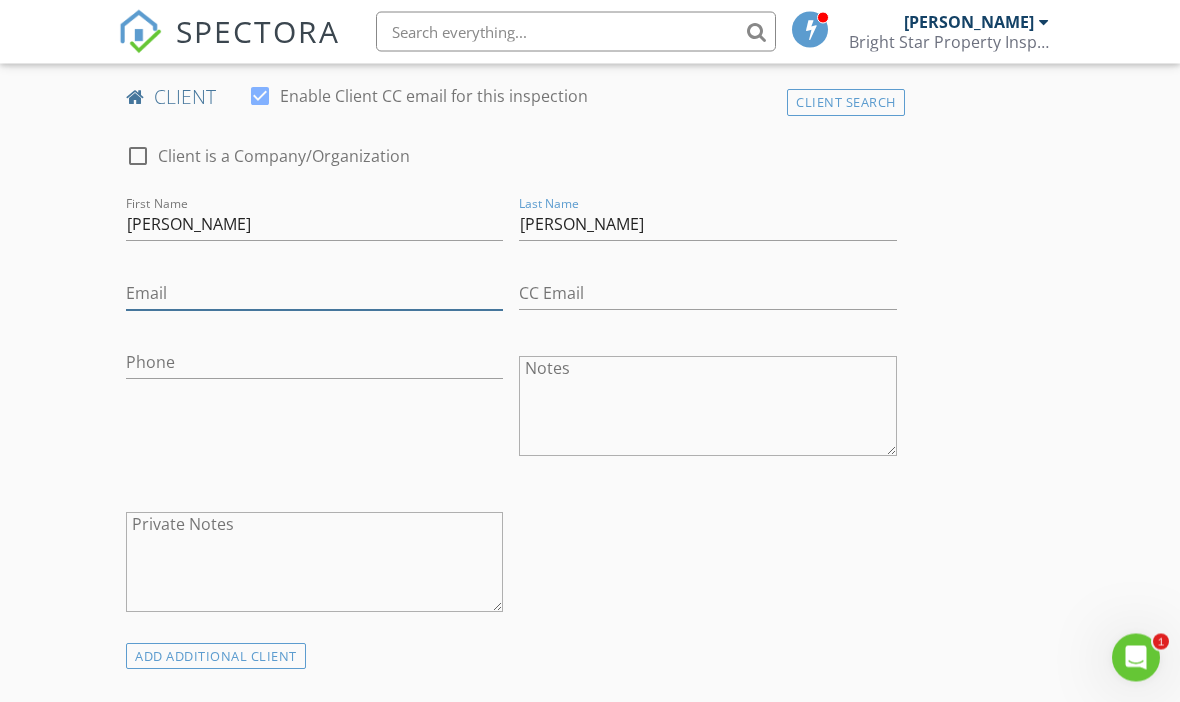 click on "Email" at bounding box center [314, 294] 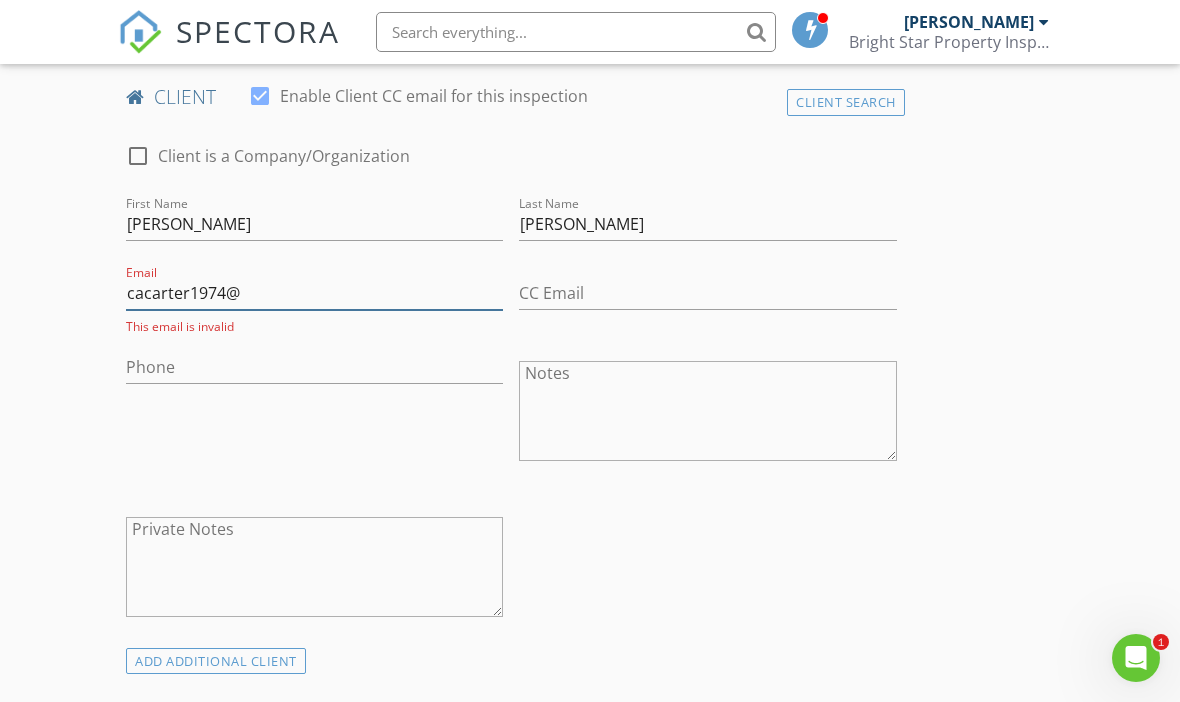 scroll, scrollTop: 1072, scrollLeft: 0, axis: vertical 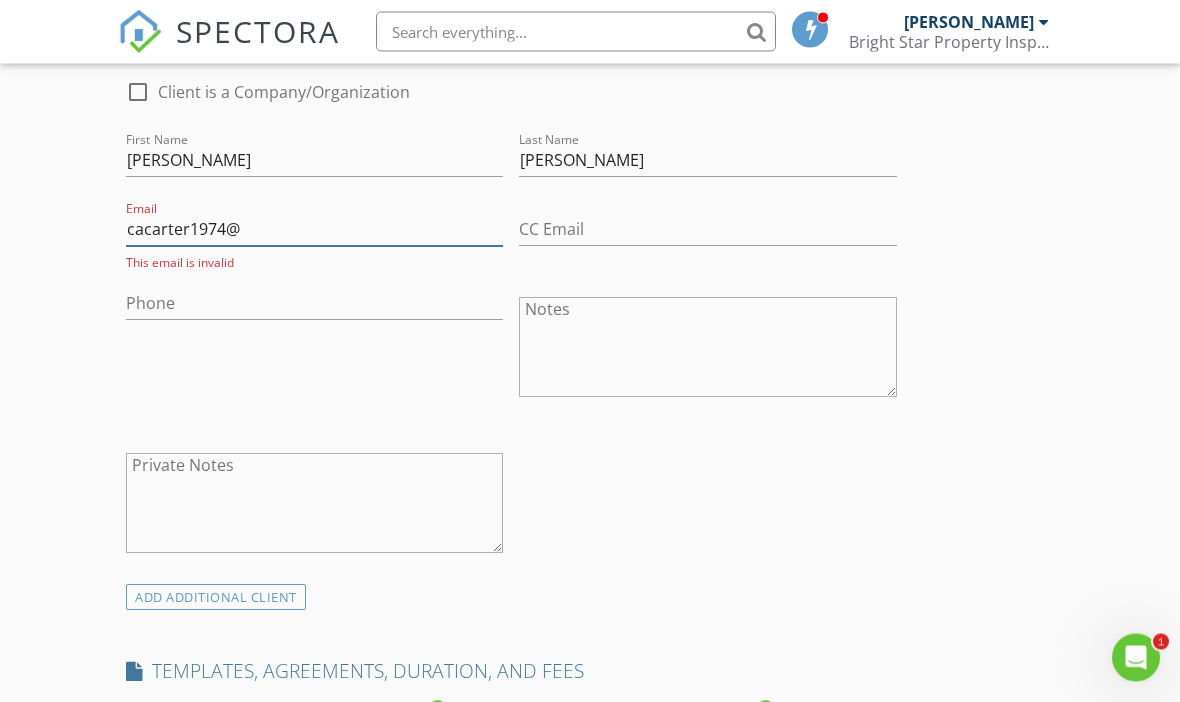 click on "cacarter1974@" at bounding box center (314, 230) 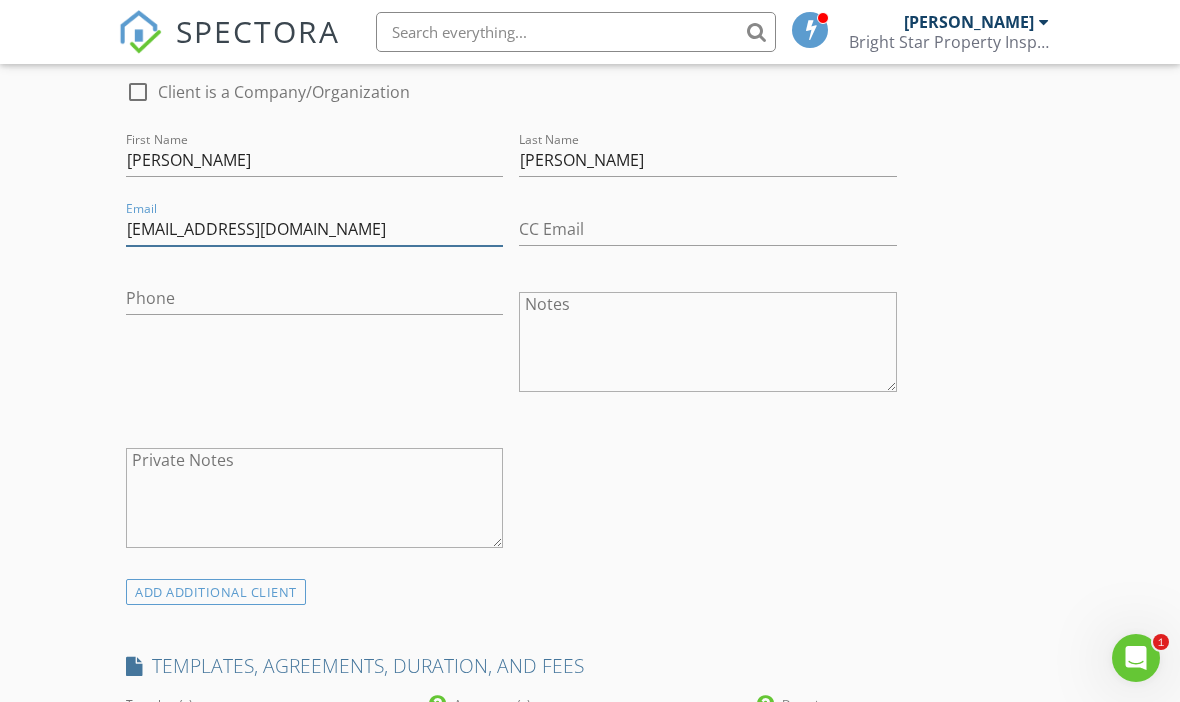 scroll, scrollTop: 1136, scrollLeft: 0, axis: vertical 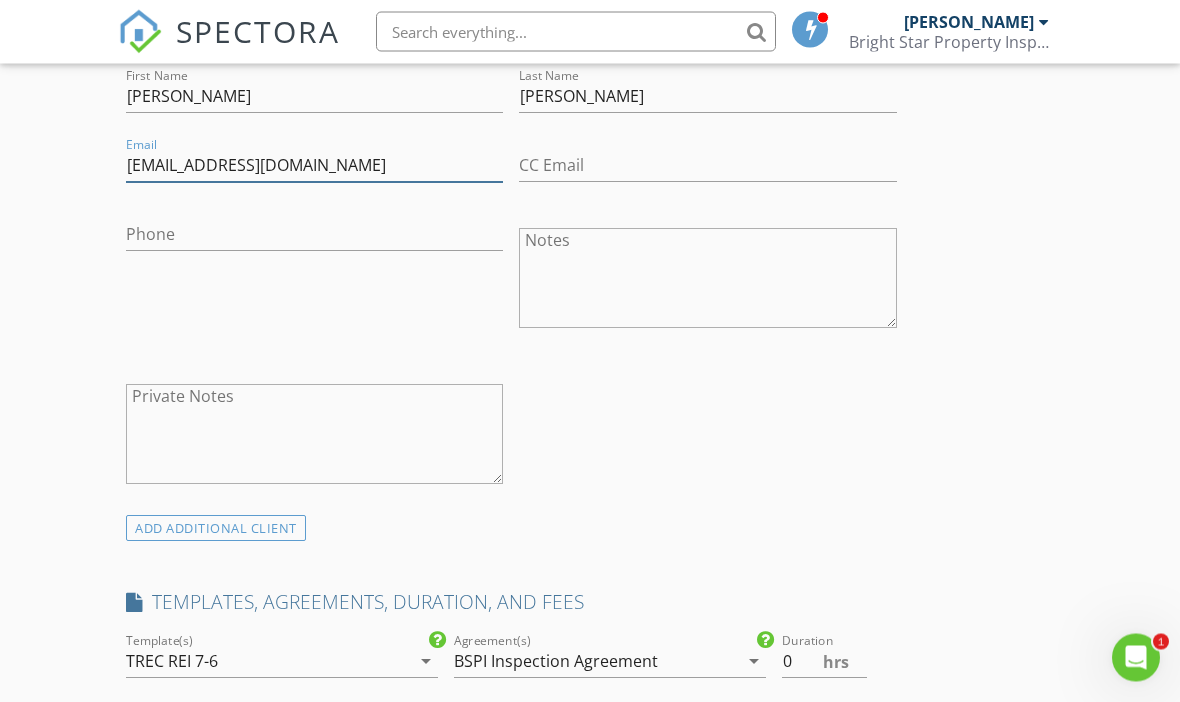 type on "cacarter1974@gmail.com" 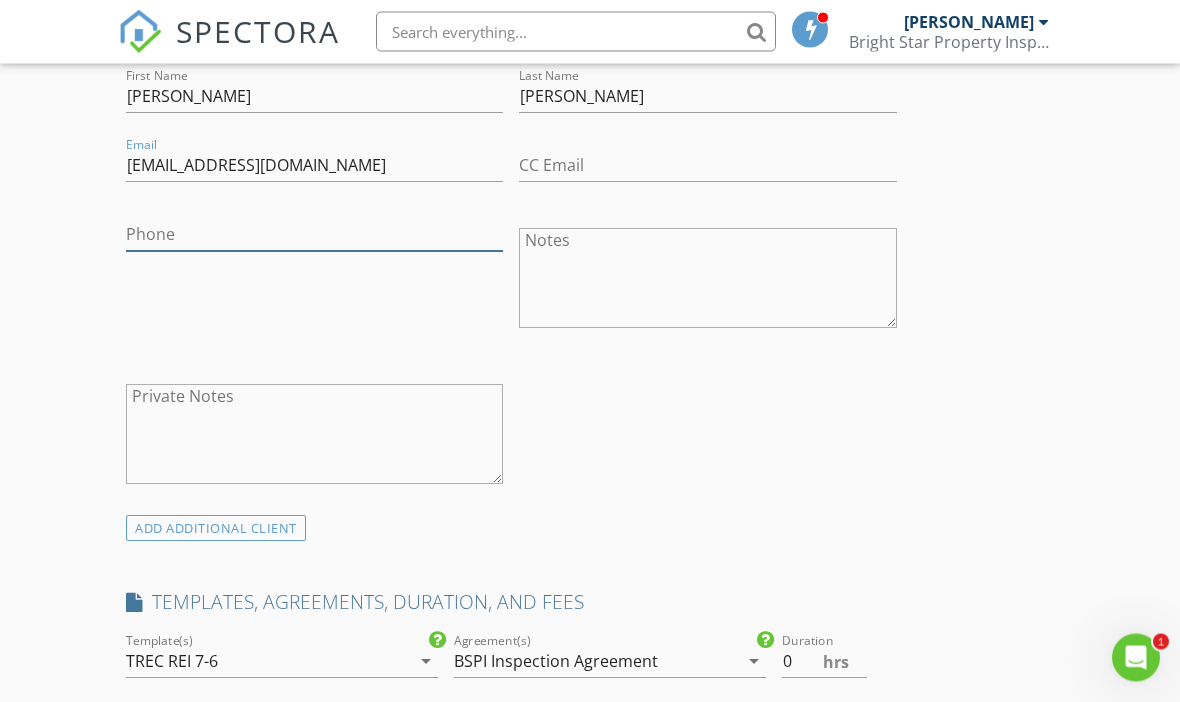 click on "Phone" at bounding box center (314, 235) 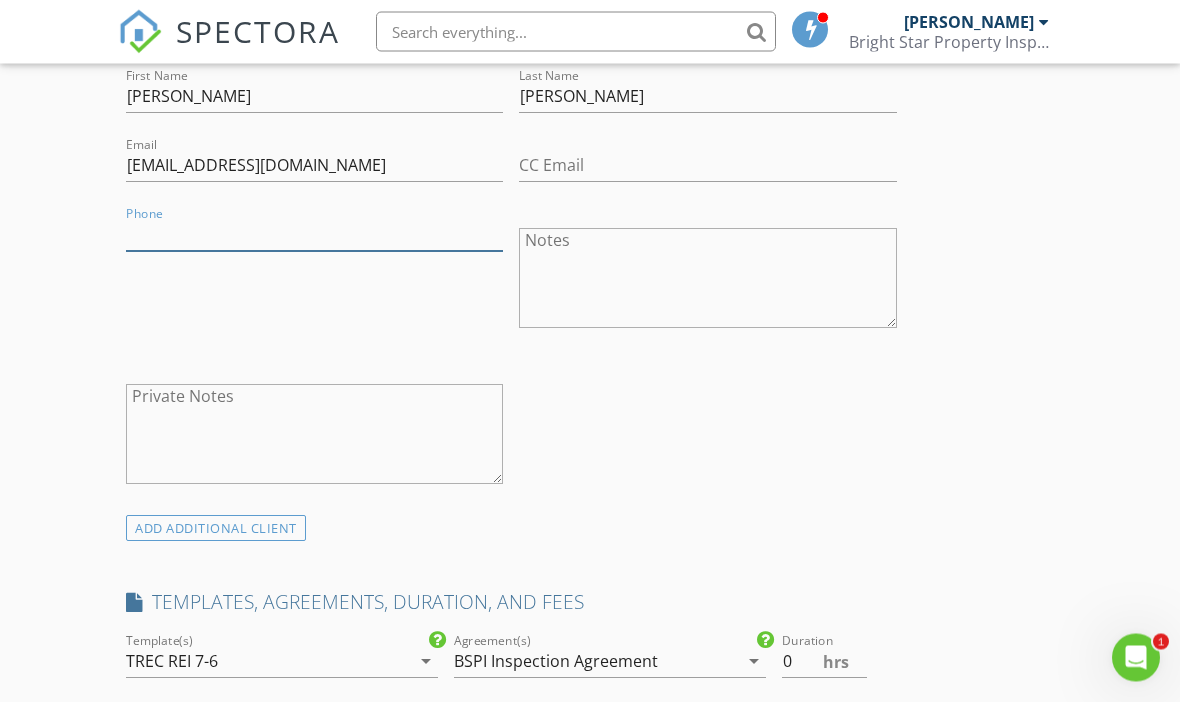 paste on "214-448-9935" 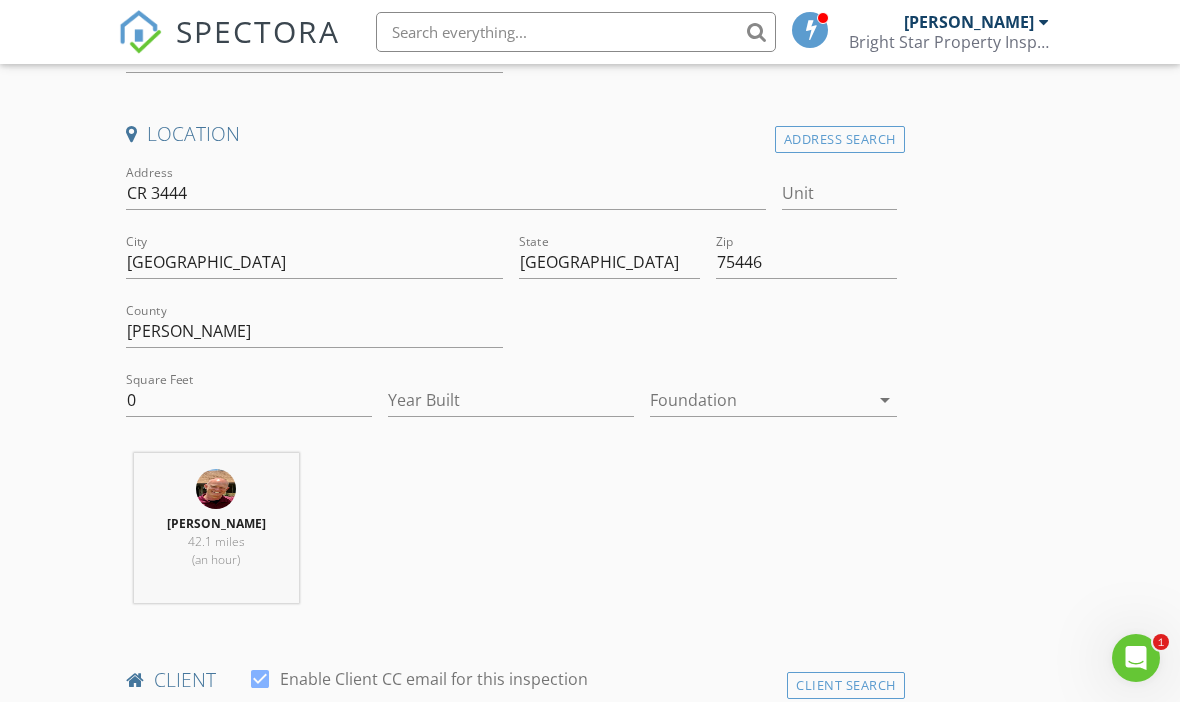 scroll, scrollTop: 0, scrollLeft: 0, axis: both 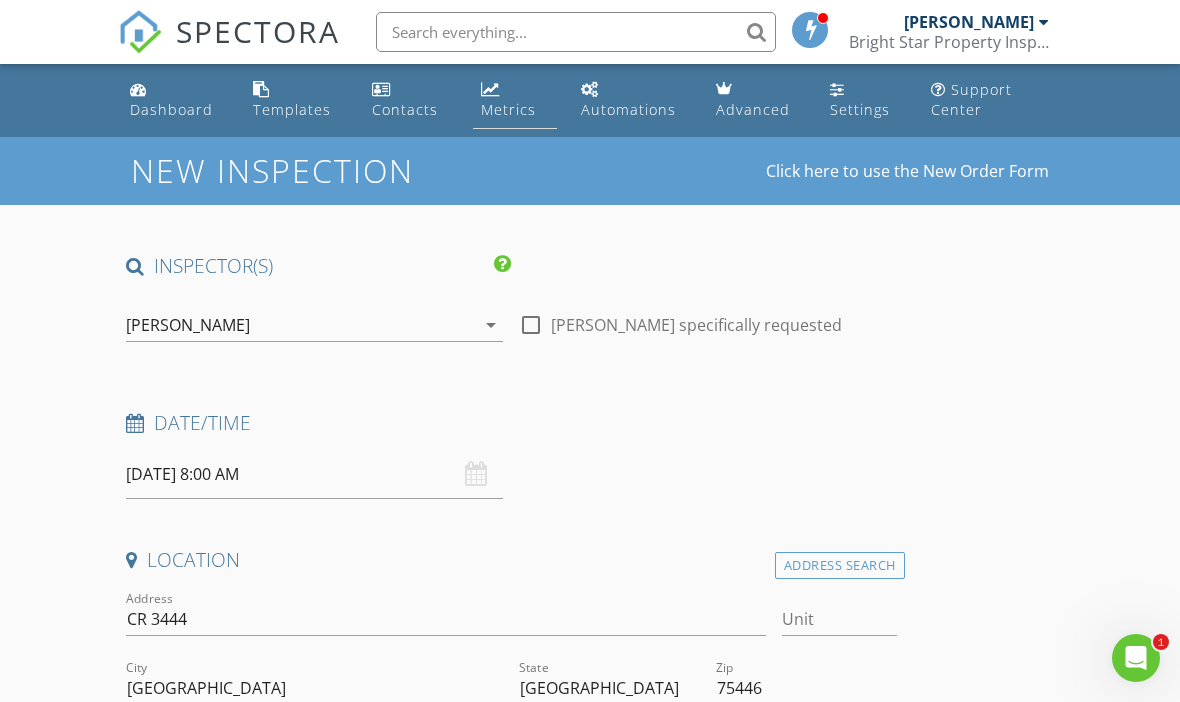 click on "Metrics" at bounding box center [508, 109] 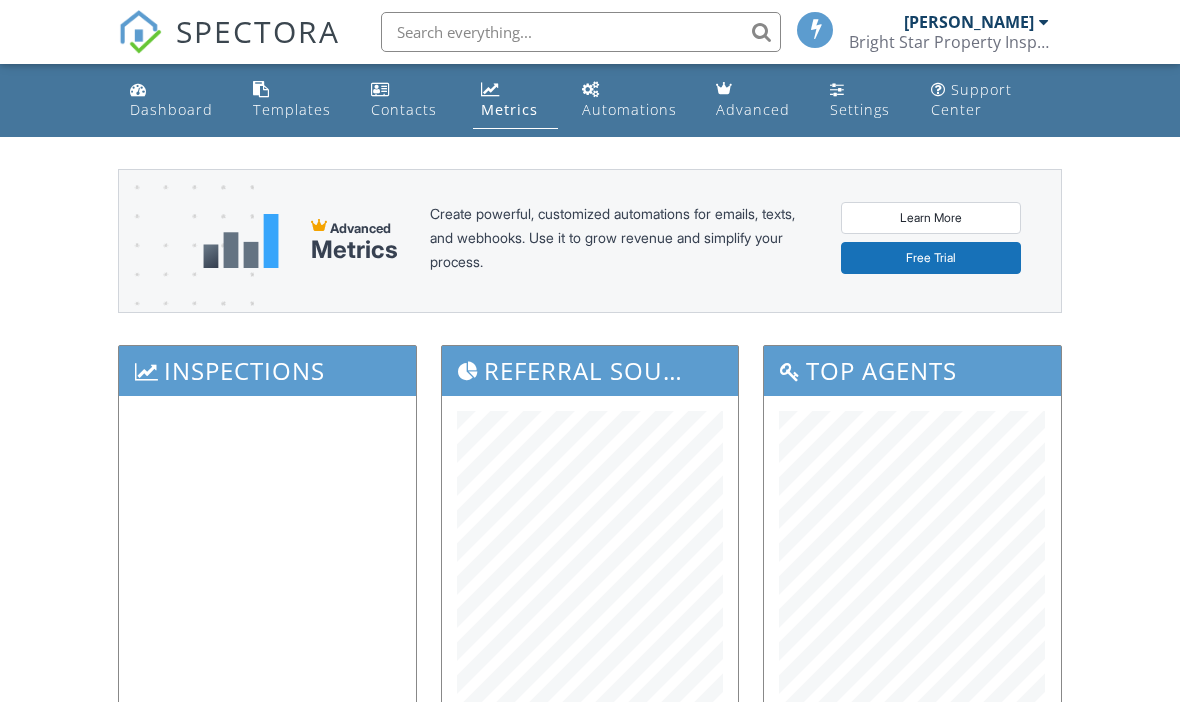scroll, scrollTop: 0, scrollLeft: 0, axis: both 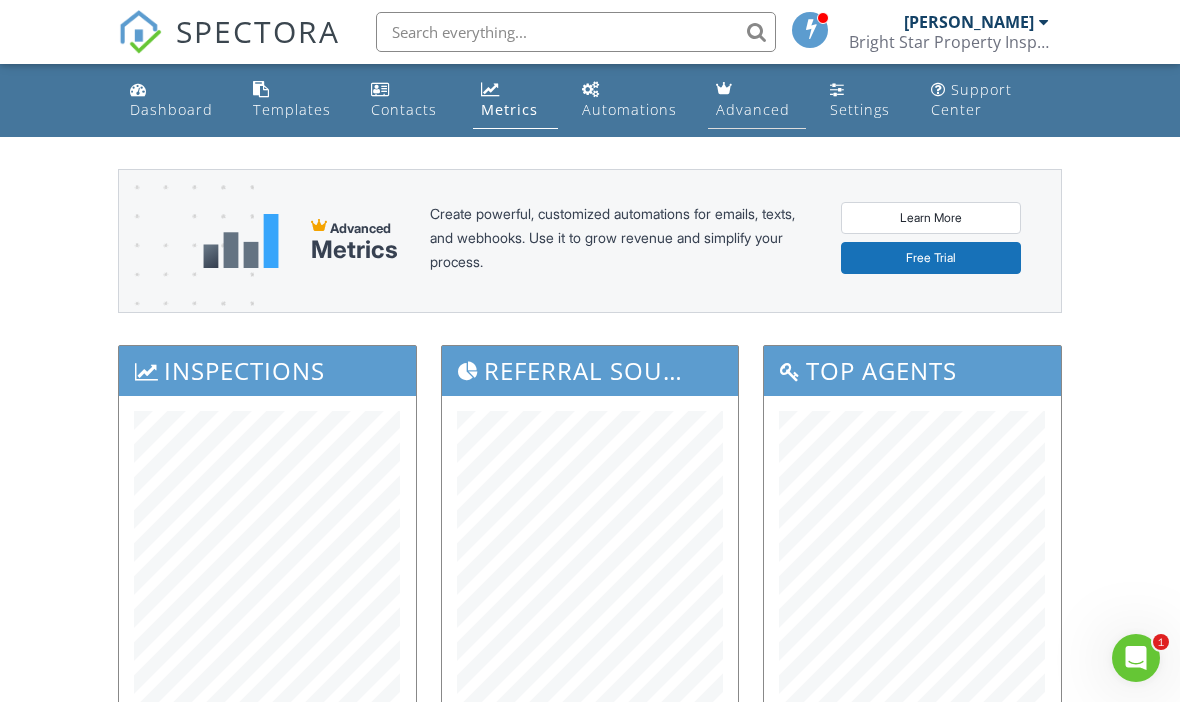 click on "Advanced" at bounding box center [753, 109] 